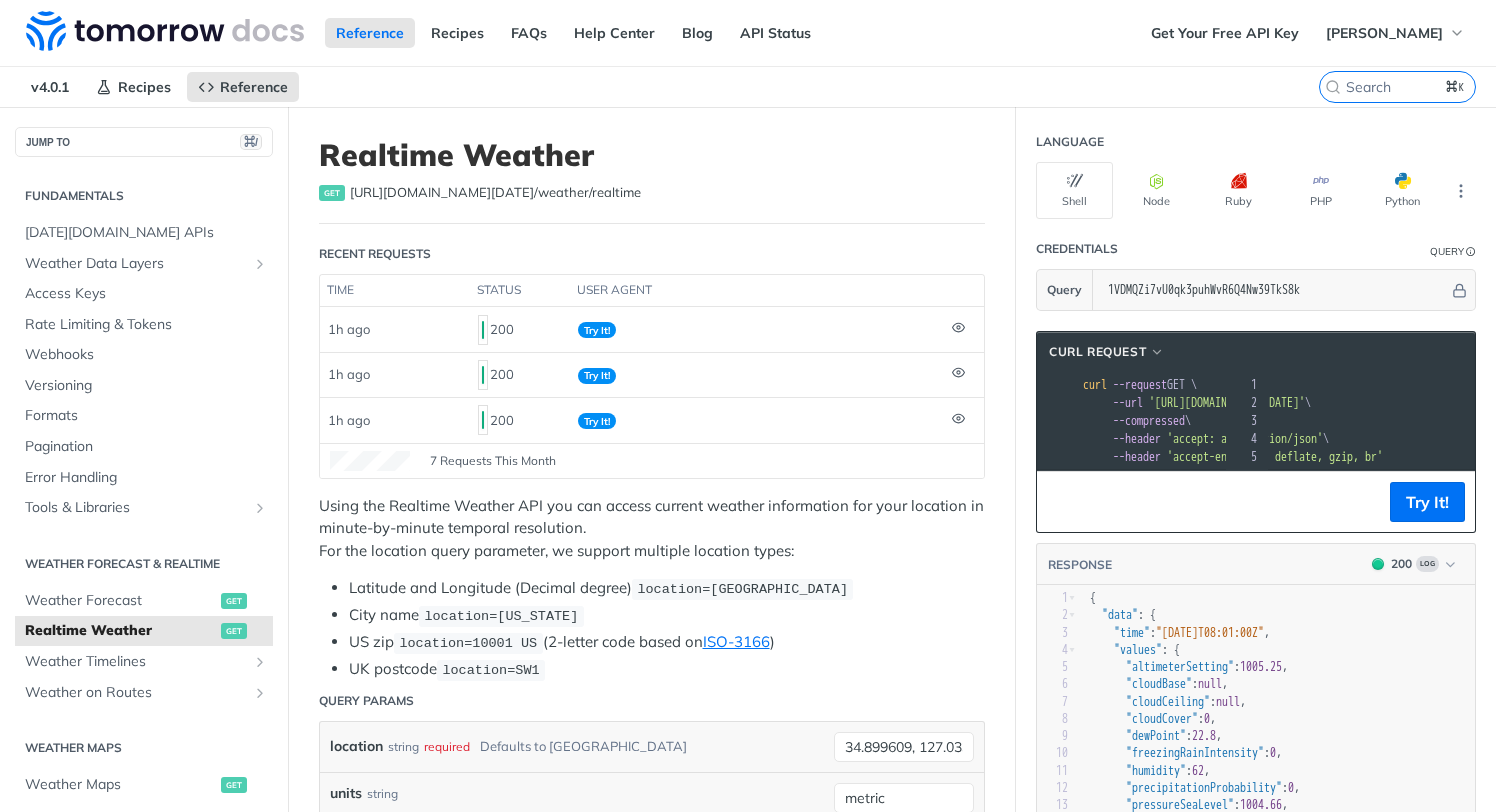 scroll, scrollTop: 429, scrollLeft: 0, axis: vertical 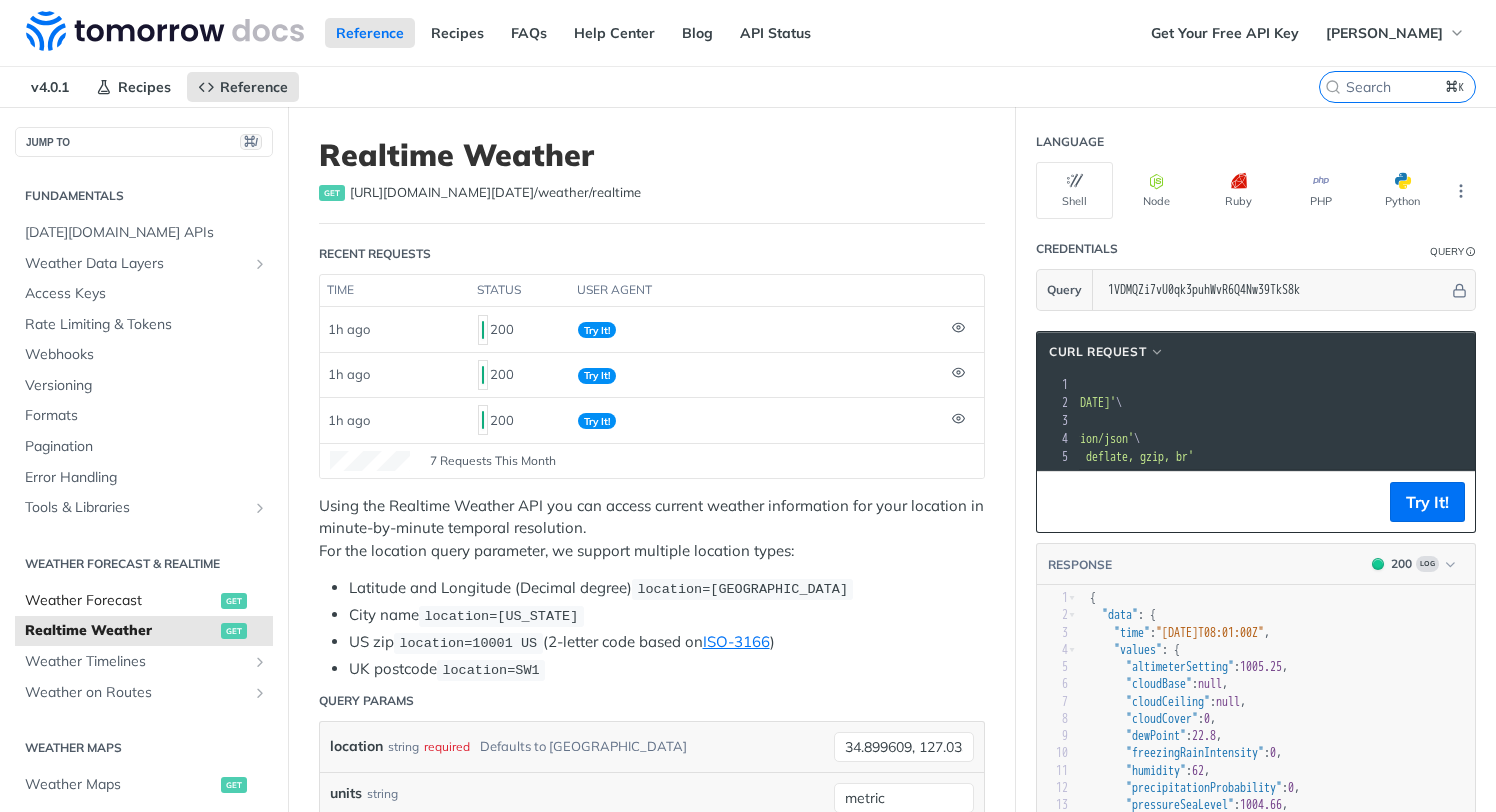 click on "Weather Forecast get" at bounding box center [144, 601] 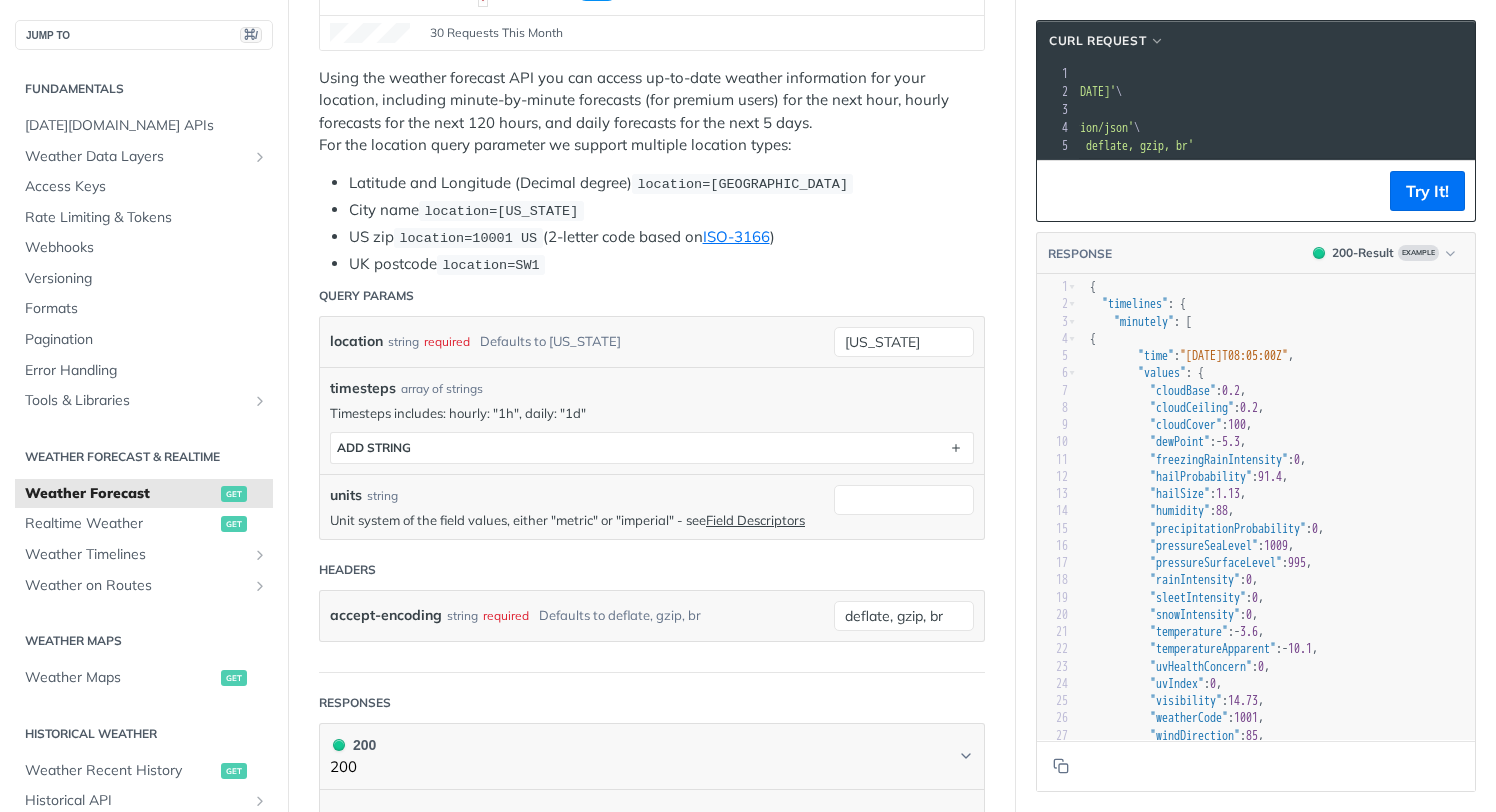 scroll, scrollTop: 405, scrollLeft: 0, axis: vertical 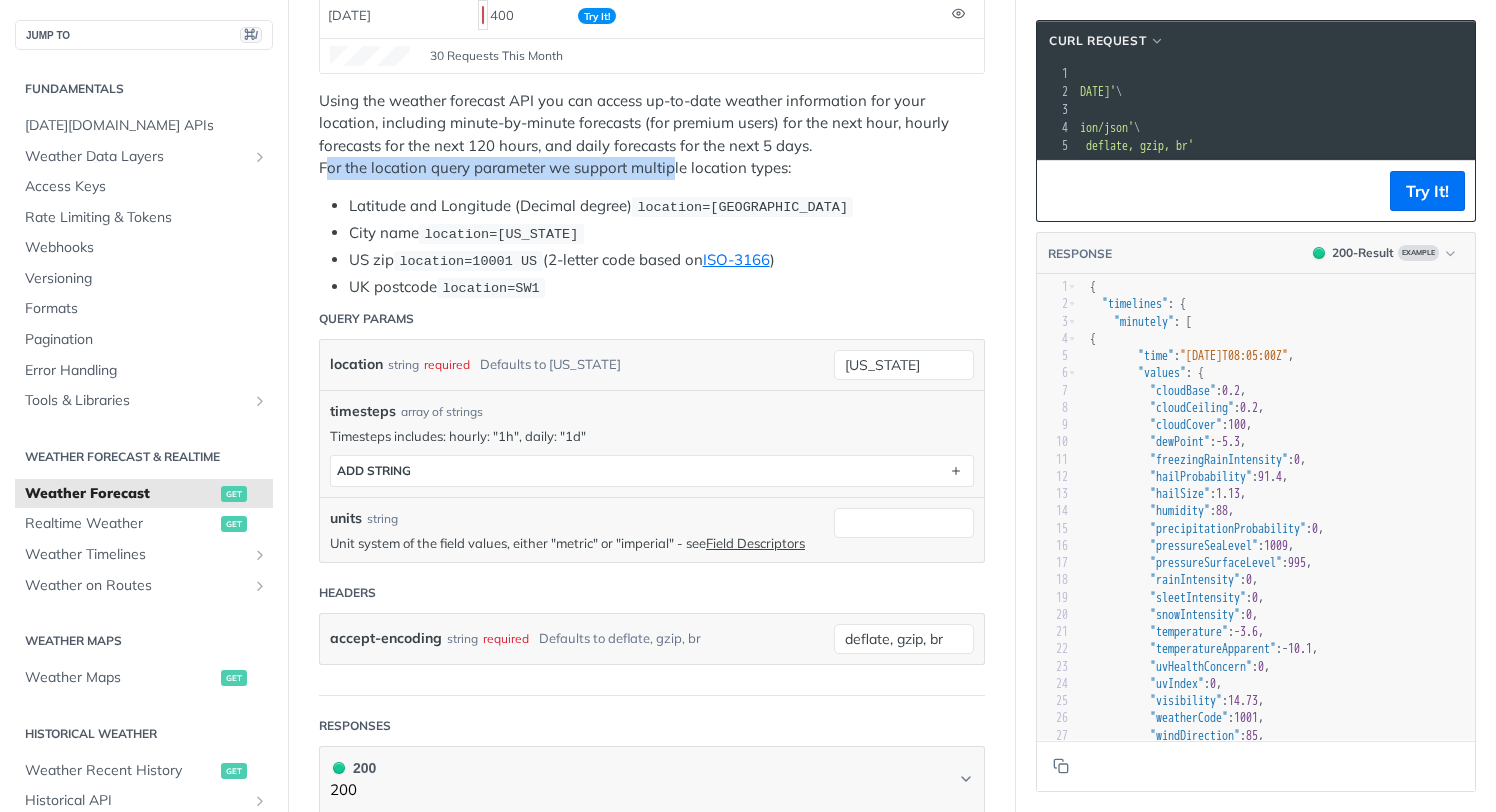 drag, startPoint x: 327, startPoint y: 167, endPoint x: 677, endPoint y: 176, distance: 350.1157 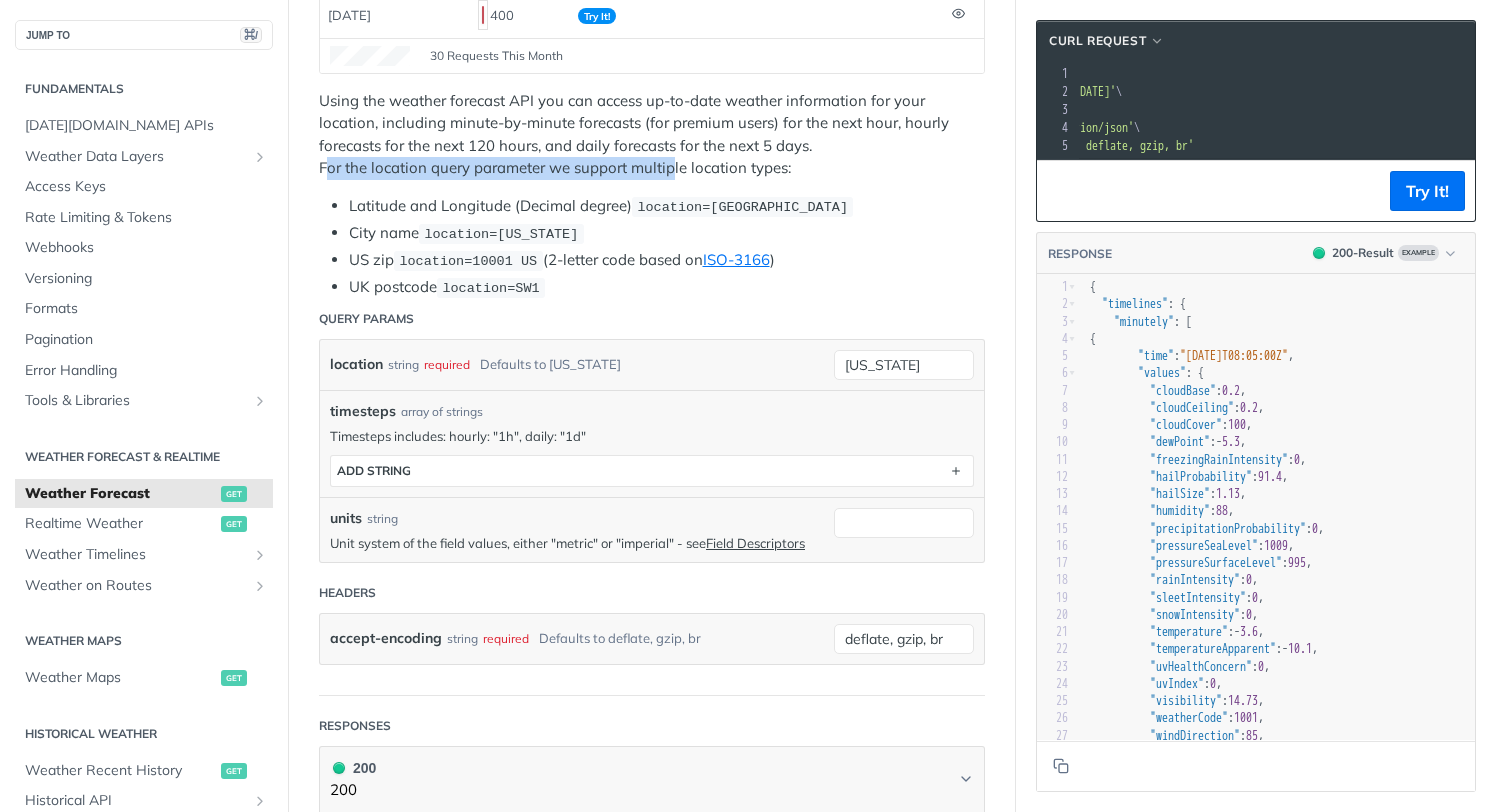 click at bounding box center [675, 177] 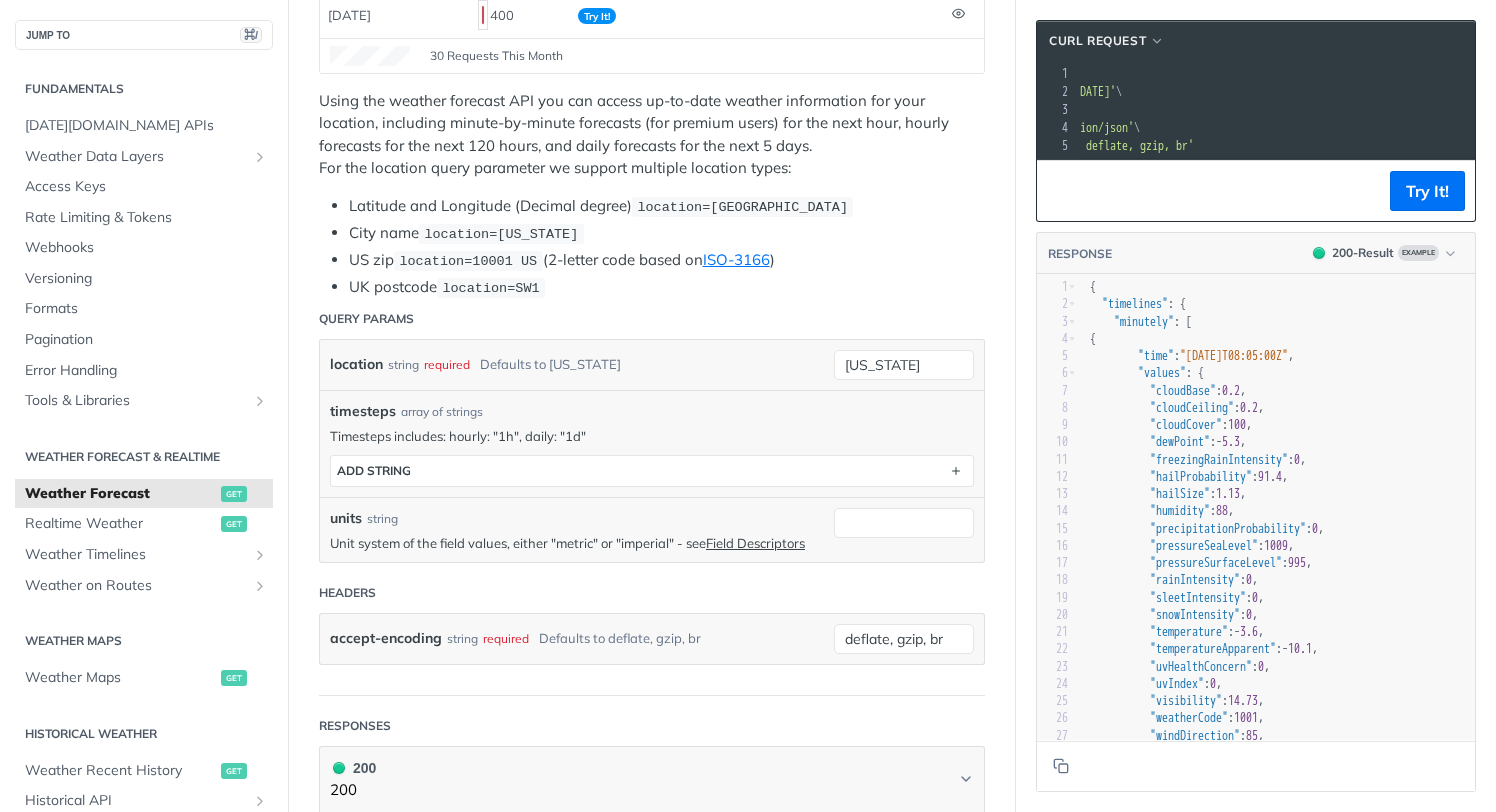 click on "Query Params" at bounding box center (652, 319) 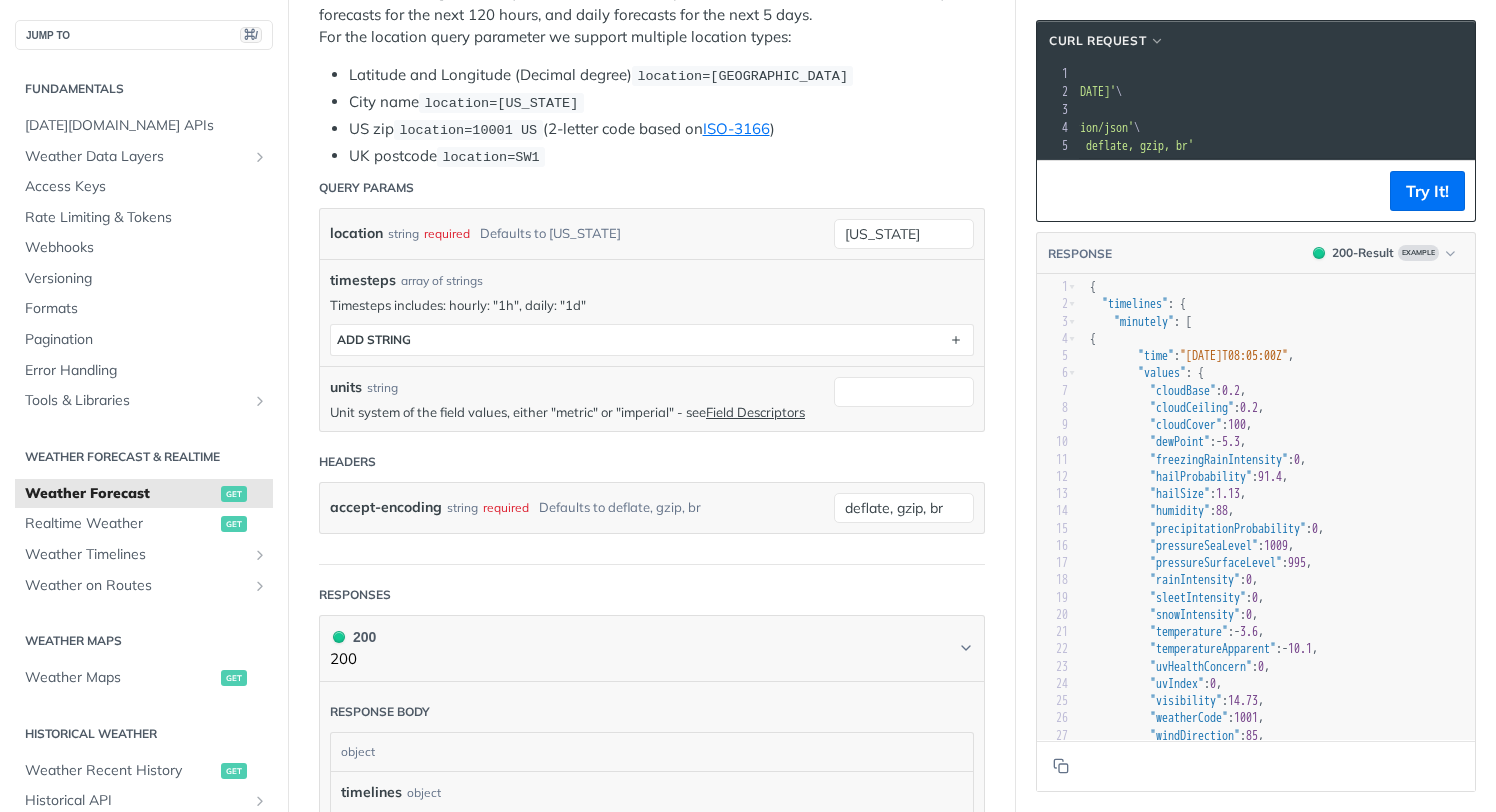 scroll, scrollTop: 557, scrollLeft: 0, axis: vertical 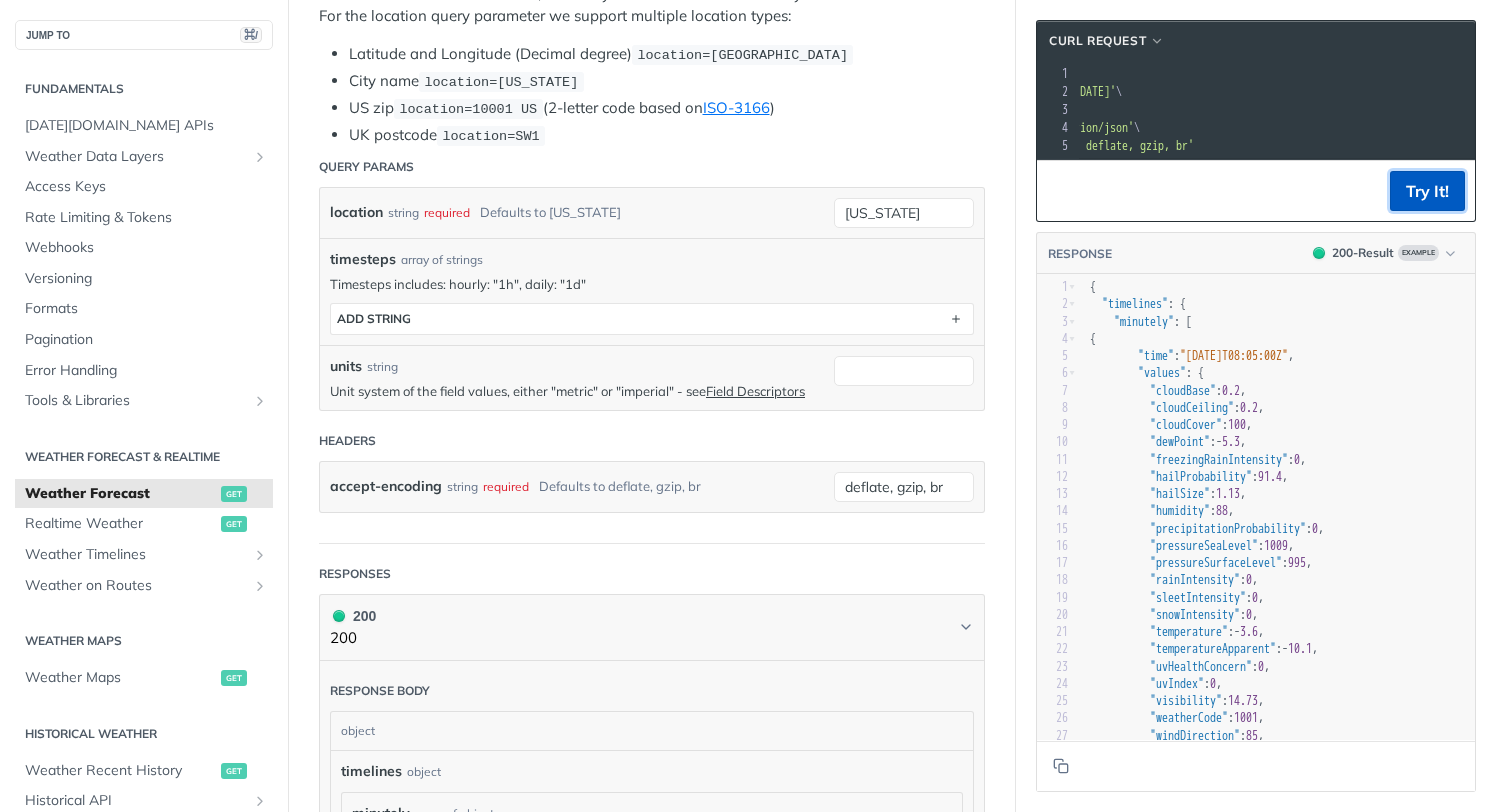 click on "Try It!" at bounding box center (1427, 191) 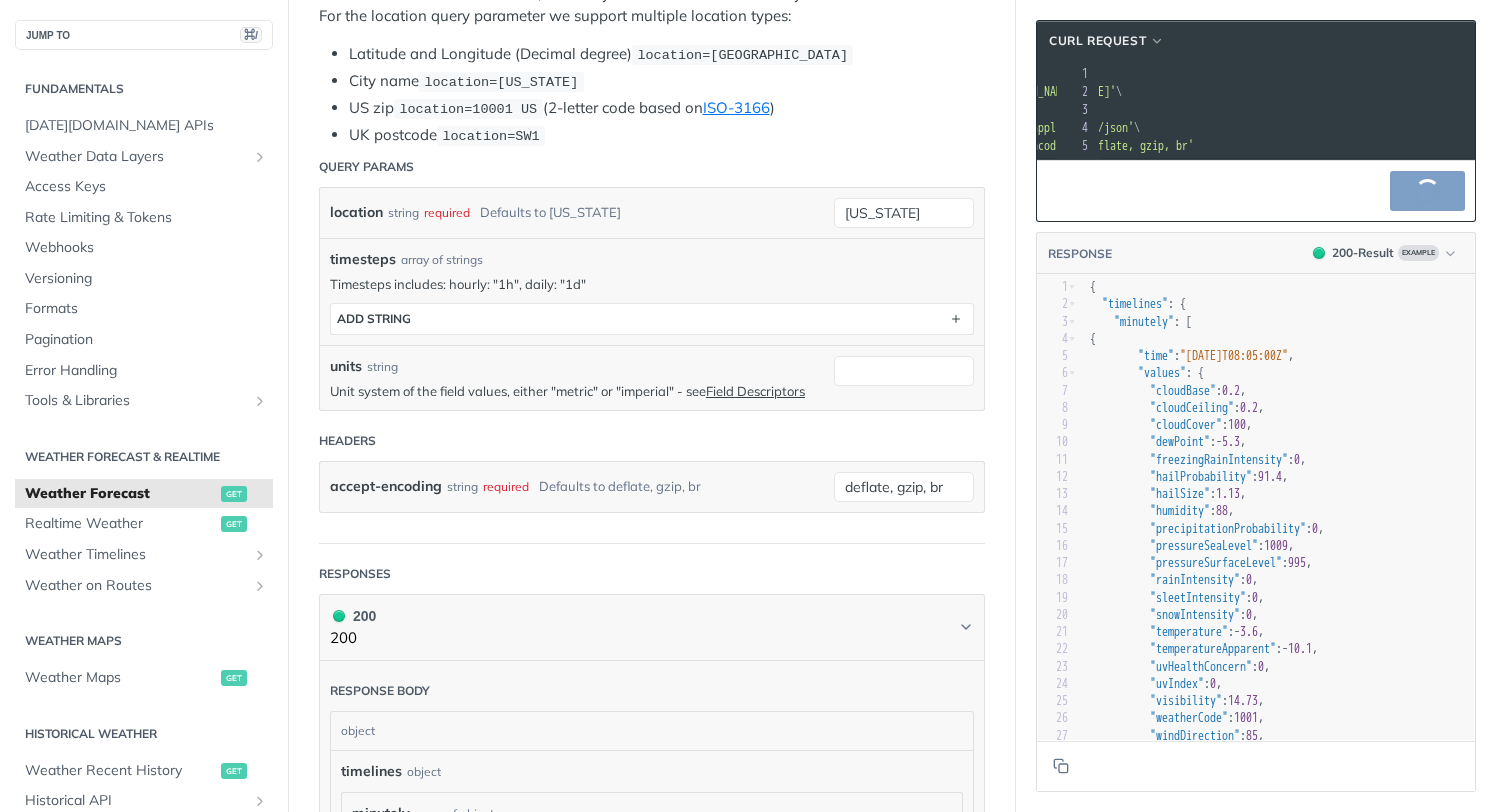 scroll, scrollTop: 0, scrollLeft: 283, axis: horizontal 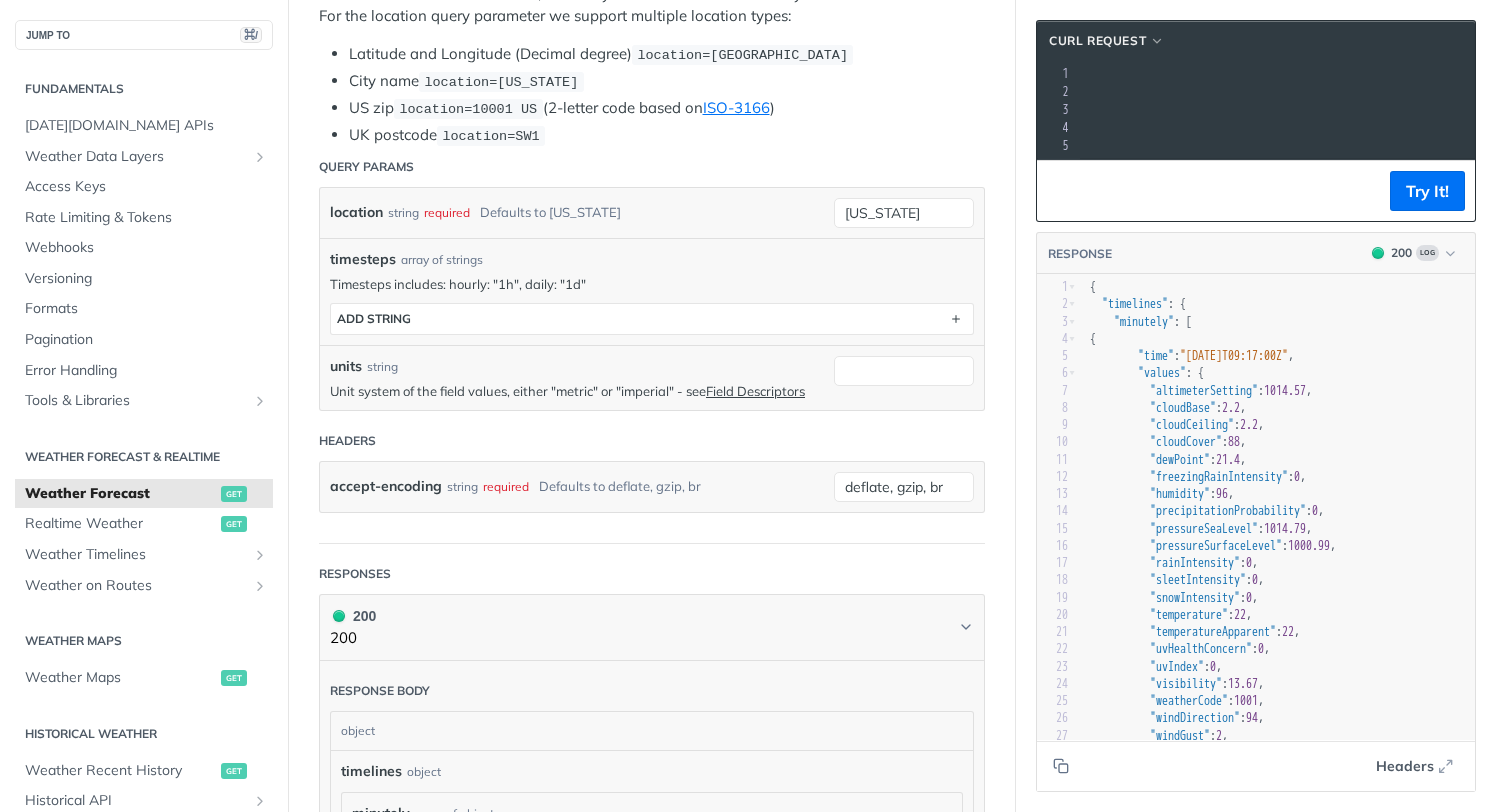 click on "cURL Request" at bounding box center [1256, 41] 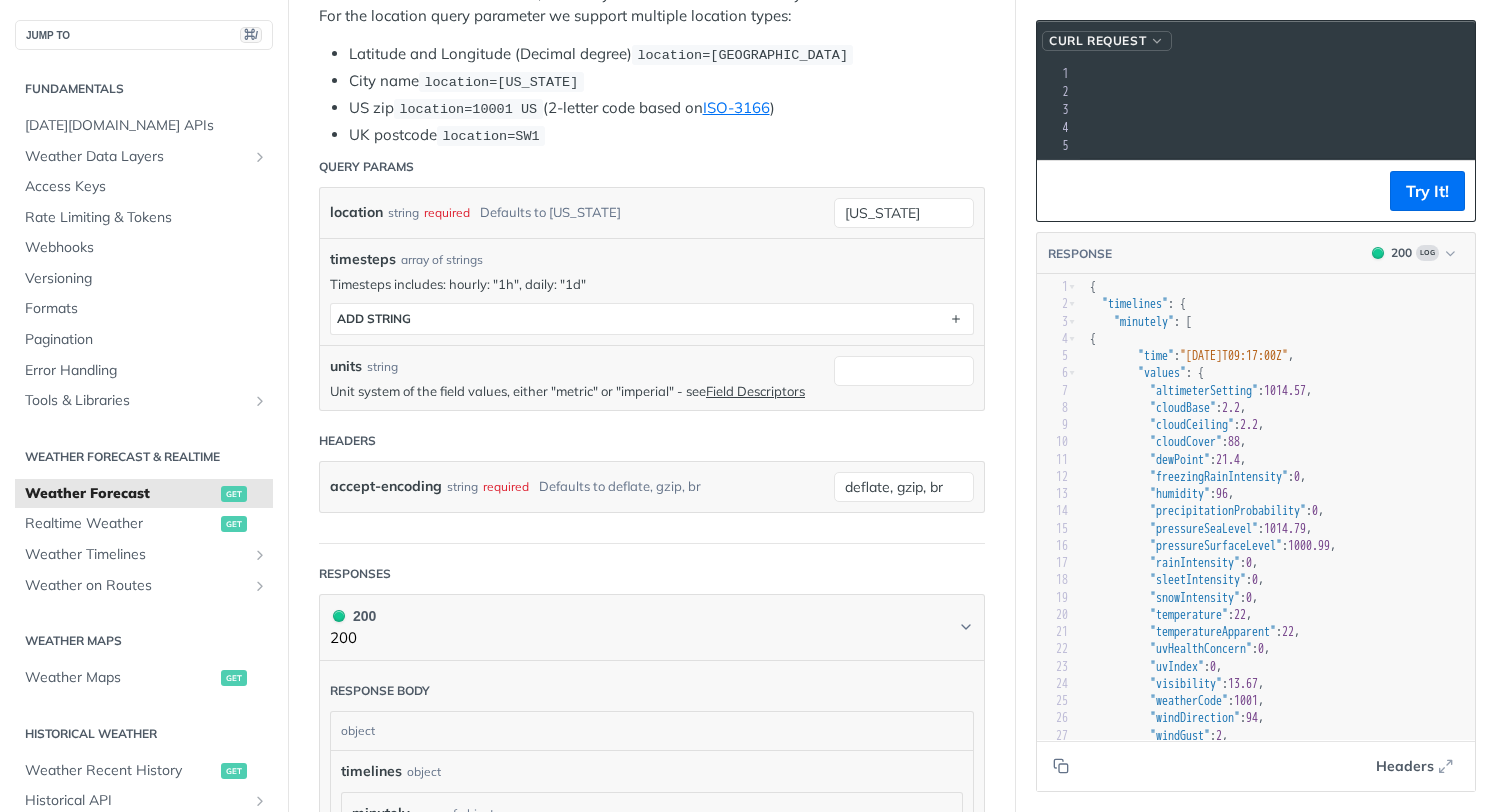click on "cURL Request" at bounding box center [1107, 41] 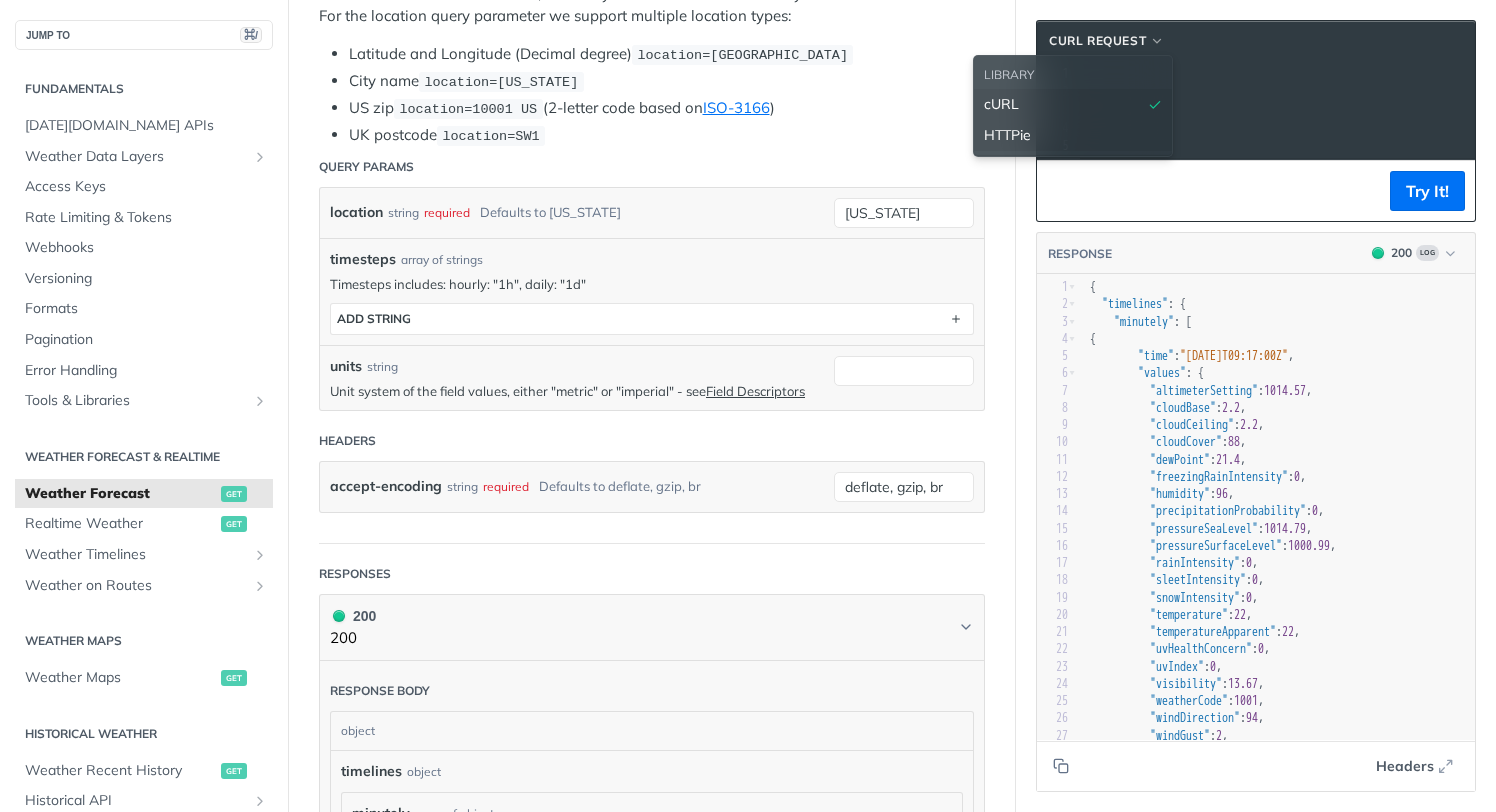 click on "HTTPie" at bounding box center [1073, 135] 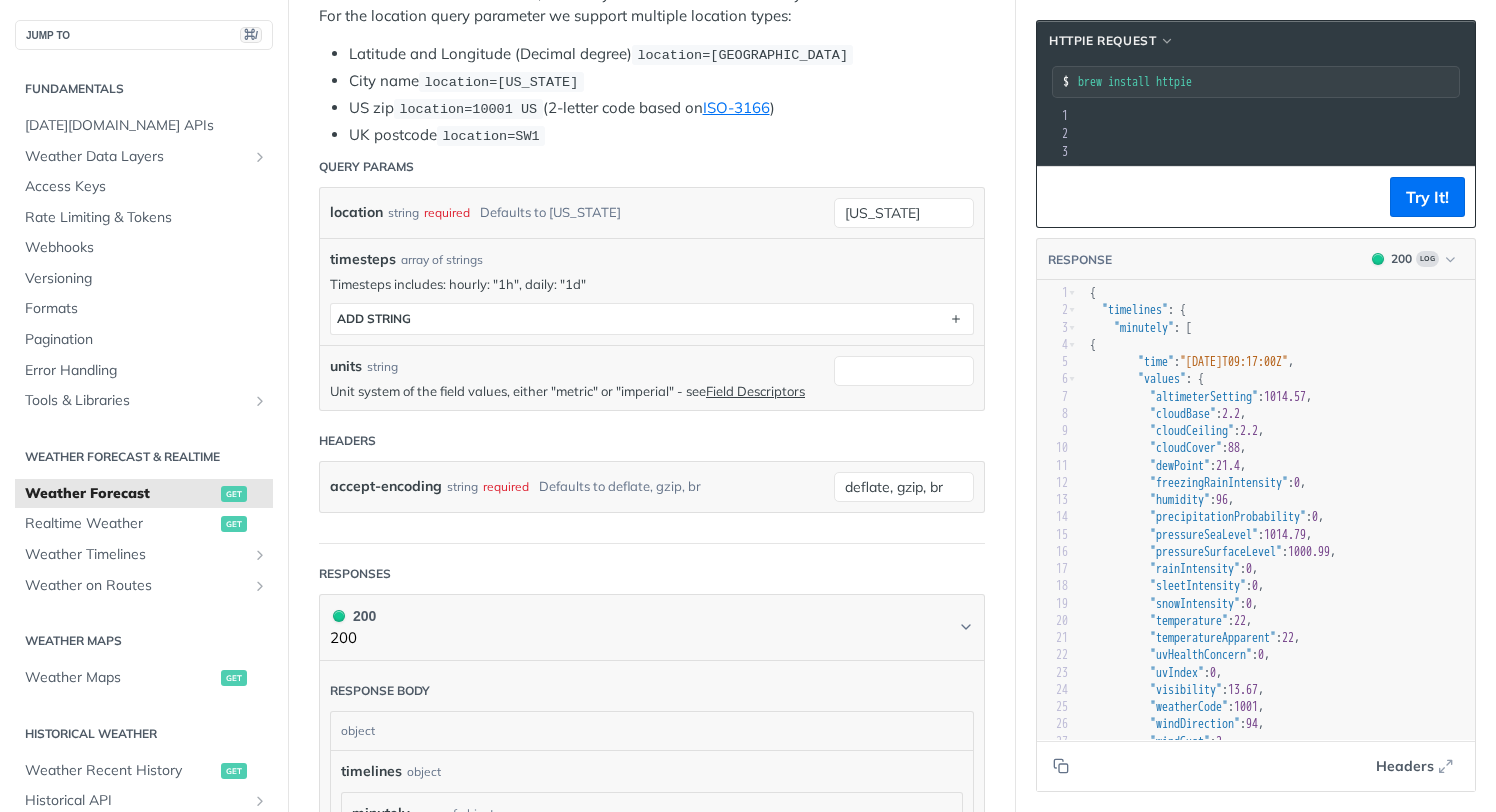 scroll, scrollTop: 0, scrollLeft: 0, axis: both 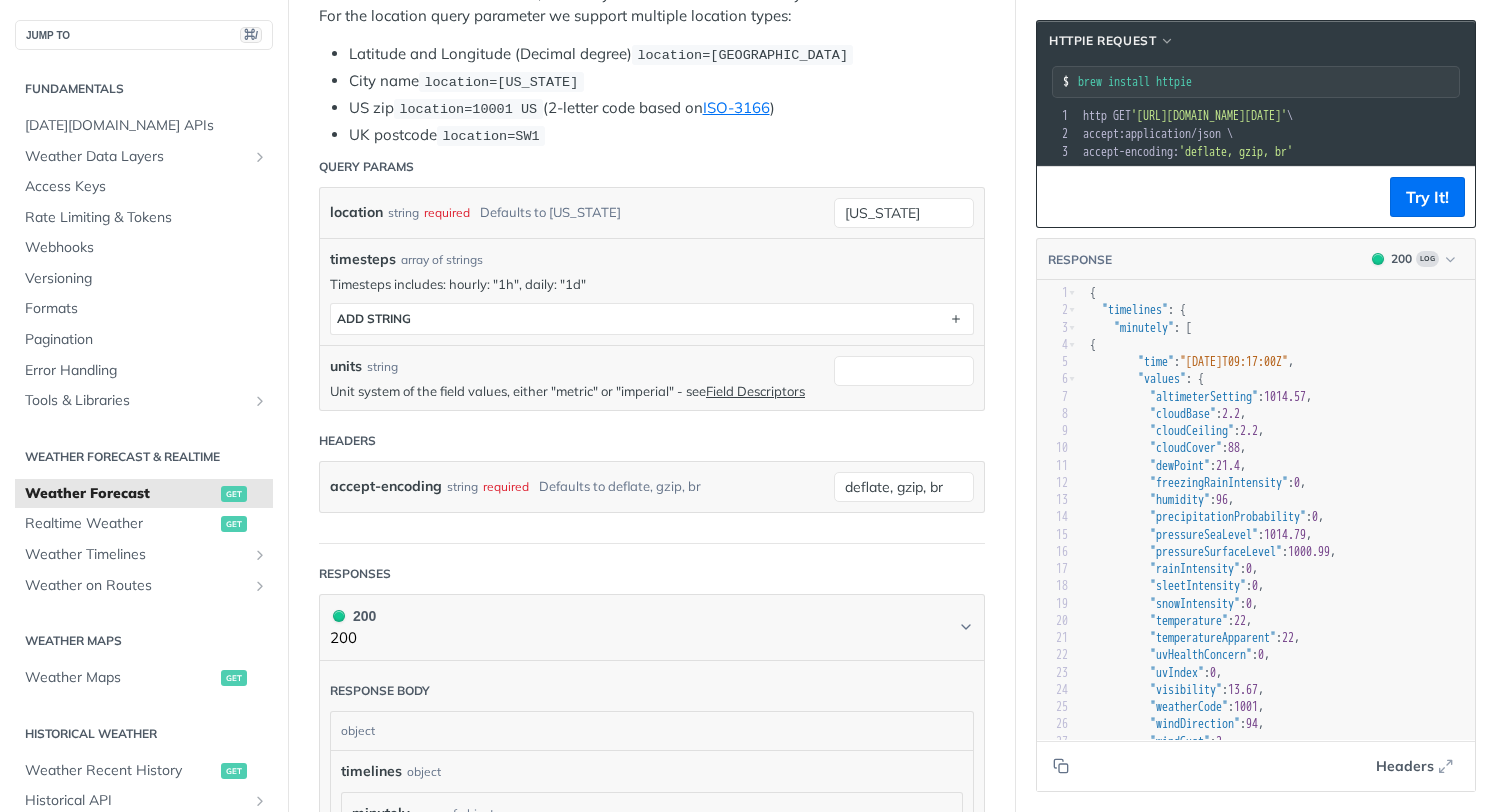 click on "HTTPie Request brew install httpie xxxxxxxxxx 1 http GET  '[URL][DOMAIN_NAME][DATE]'  \ 2   accept:application/json \ 3   accept-encoding: 'deflate, gzip, br' 4       --header   'accept: application/json'  \ Try It! RESPONSE 200 Log xxxxxxxxxx 6781 } 1 { 2    "timelines" : { 3      "minutely" : [ 4       { 5          "time" :  "[DATE]T09:17:00Z" , 6          "values" : { 7            "altimeterSetting" :  1014.57 , 8            "cloudBase" :  2.2 , 9            "cloudCeiling" :  2.2 , 10            "cloudCover" :  88 , 11            "dewPoint" :  21.4 , 12            "freezingRainIntensity" :  0 , 13            "humidity" :  96 , 14            "precipitationProbability" :  0 , 15            "pressureSeaLevel" :  1014.79 , 16            "pressureSurfaceLevel" :  1000.99 , 17            "rainIntensity" :  0 , 18            "sleetIntensity" :  0 , 19            "snowIntensity" :  0 , 20            "temperature" :  22 , 21 :  22 ," at bounding box center (1256, 406) 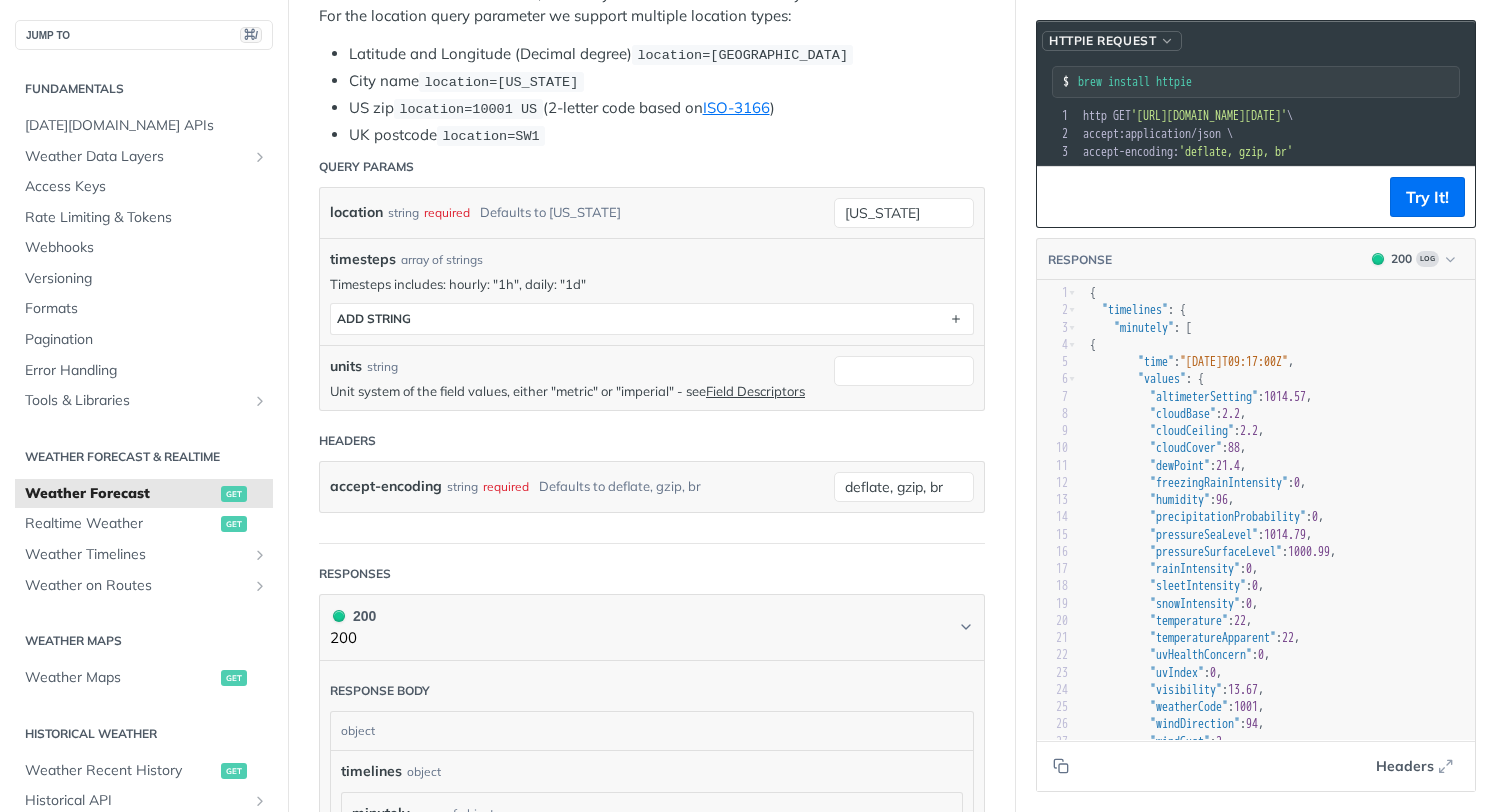 click on "HTTPie Request" at bounding box center [1102, 41] 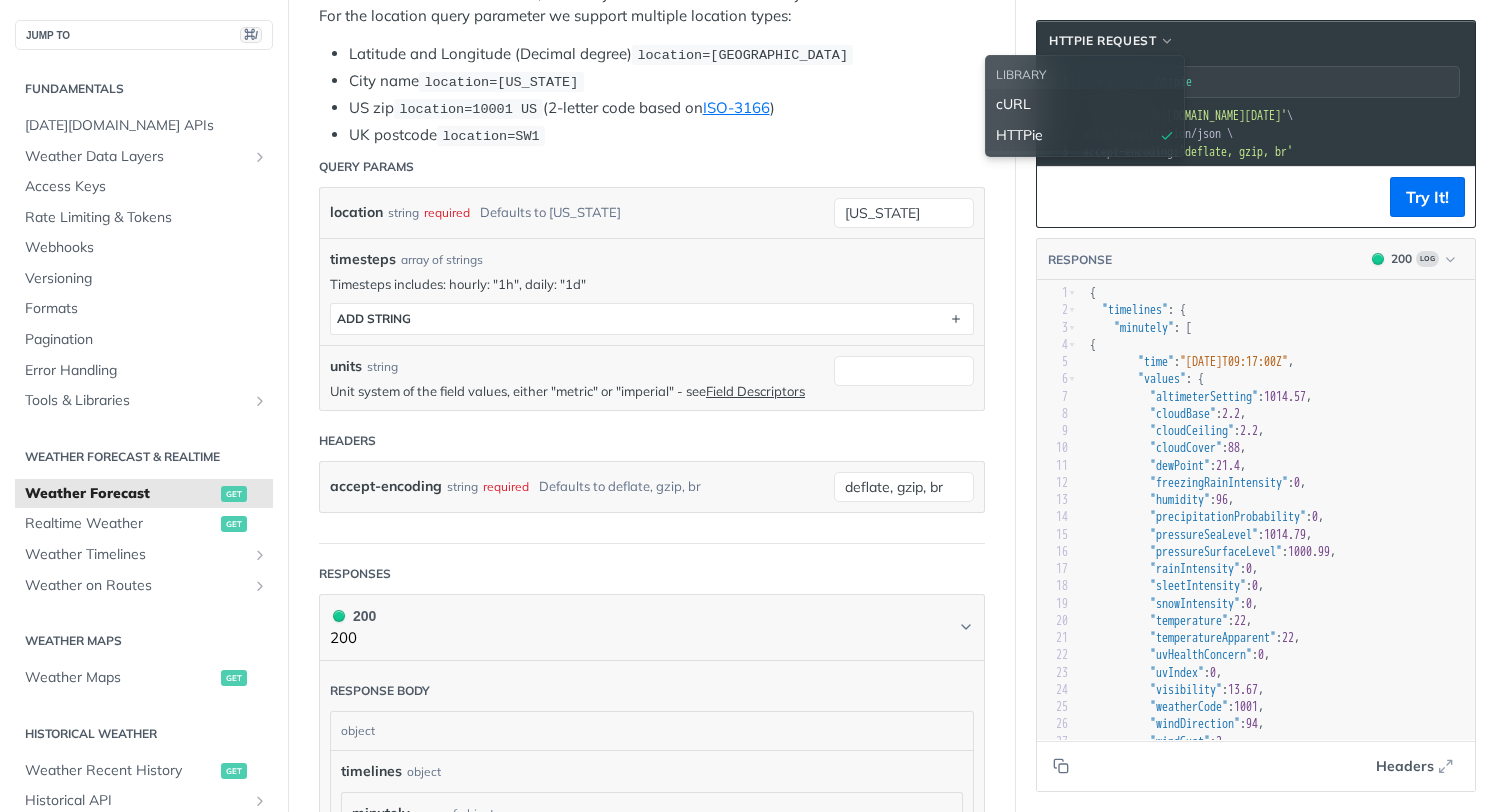 click on "cURL" at bounding box center [1085, 104] 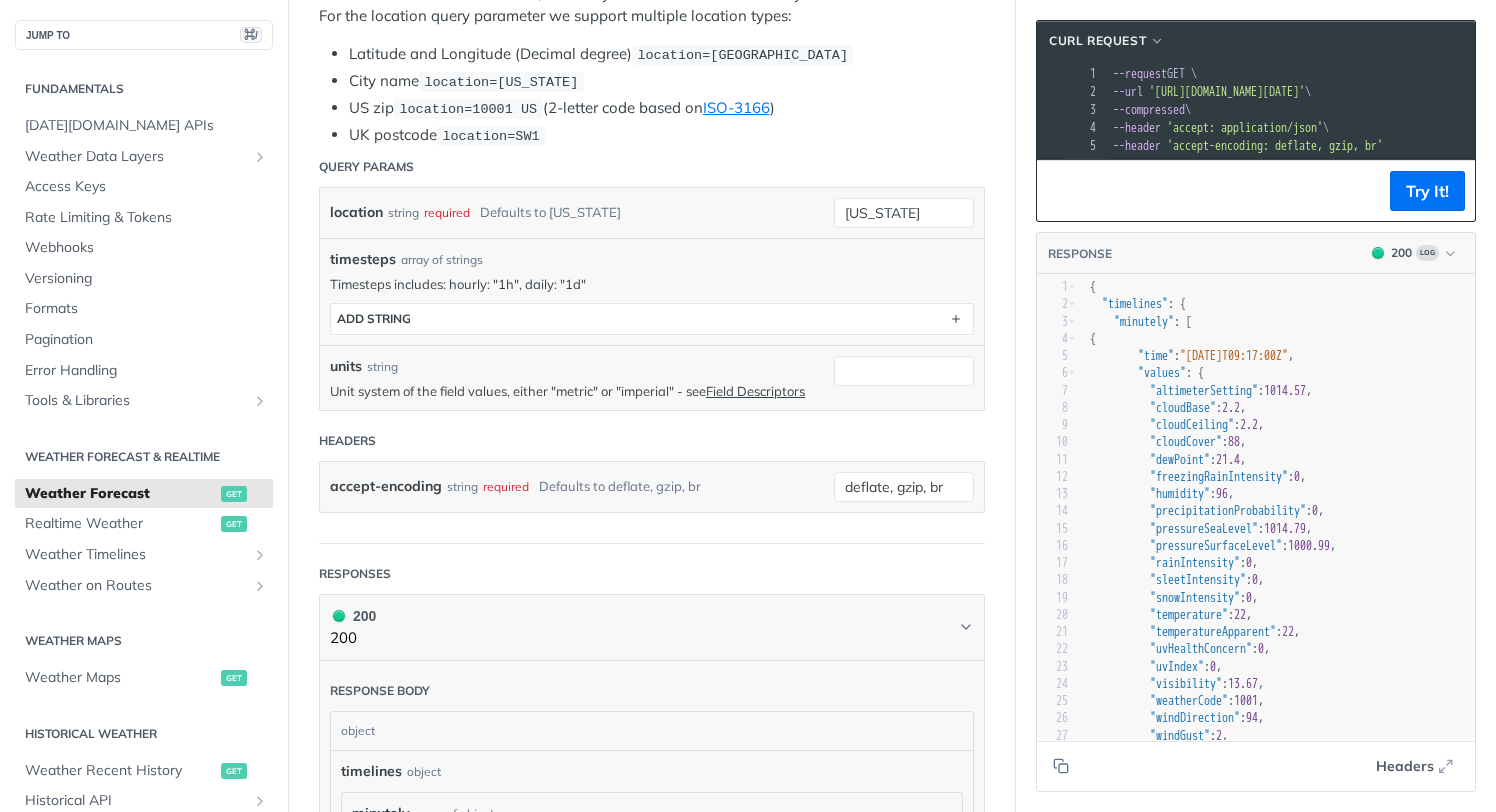 scroll, scrollTop: 0, scrollLeft: 92, axis: horizontal 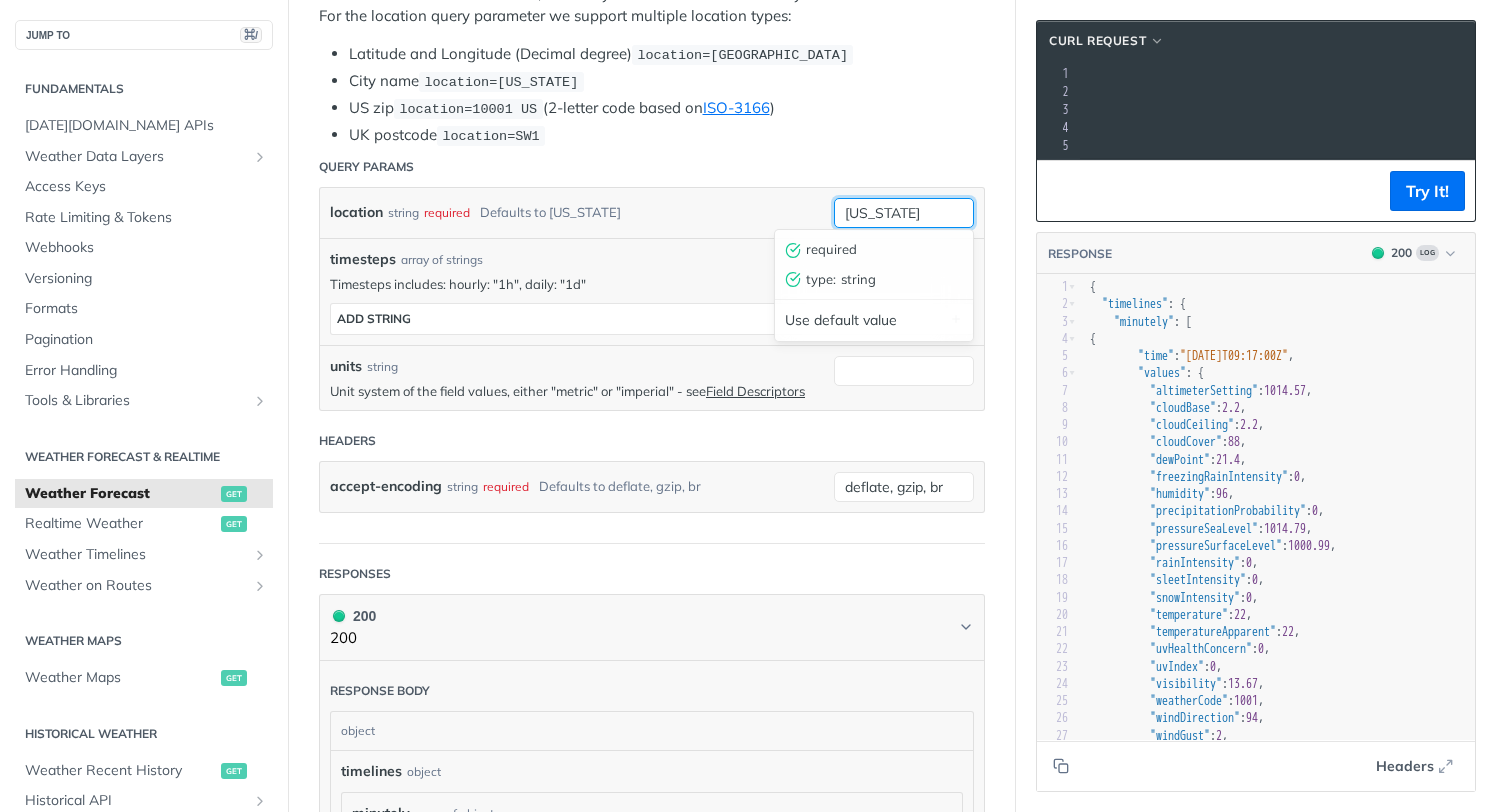 drag, startPoint x: 926, startPoint y: 209, endPoint x: 806, endPoint y: 212, distance: 120.03749 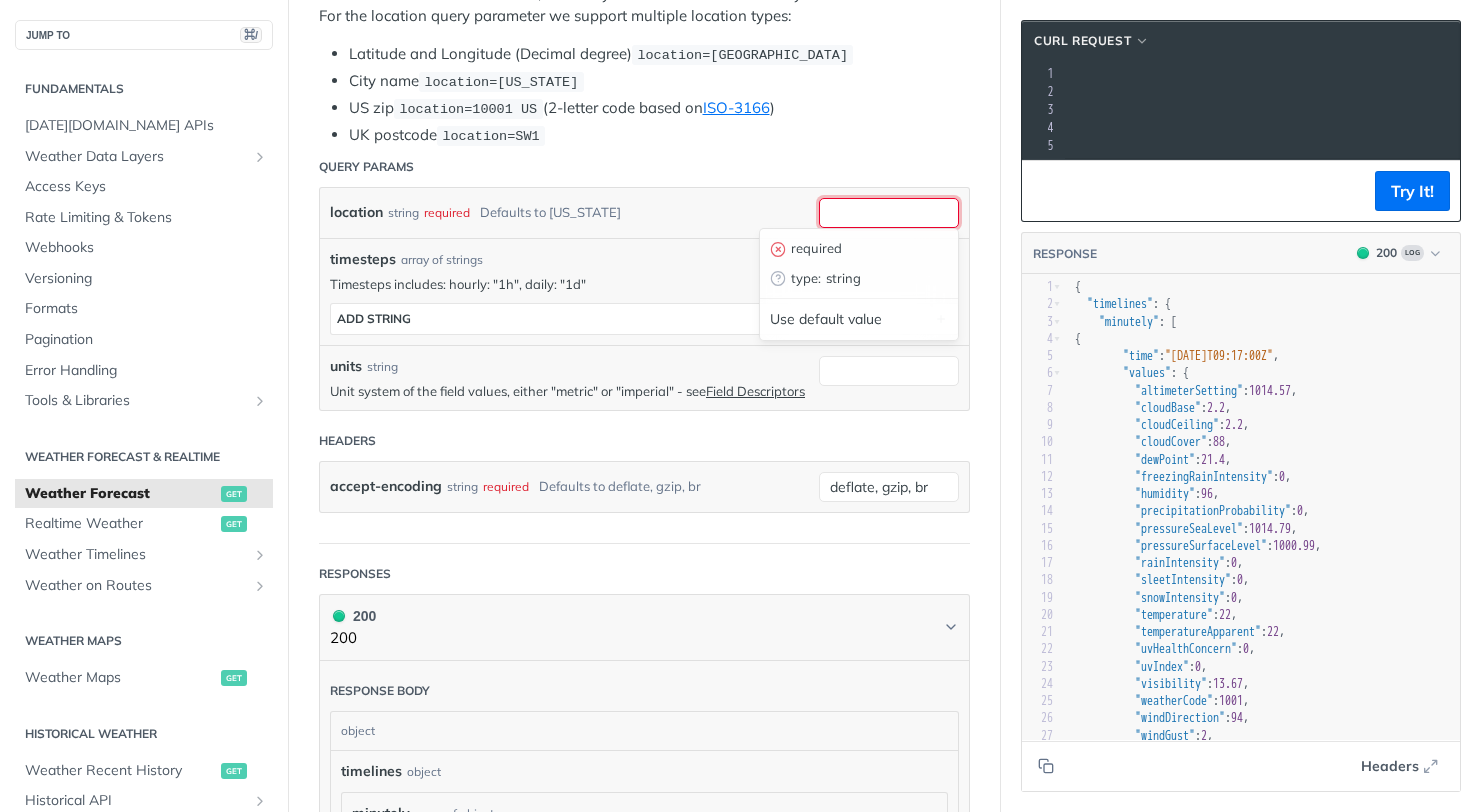 click on "location" at bounding box center (889, 213) 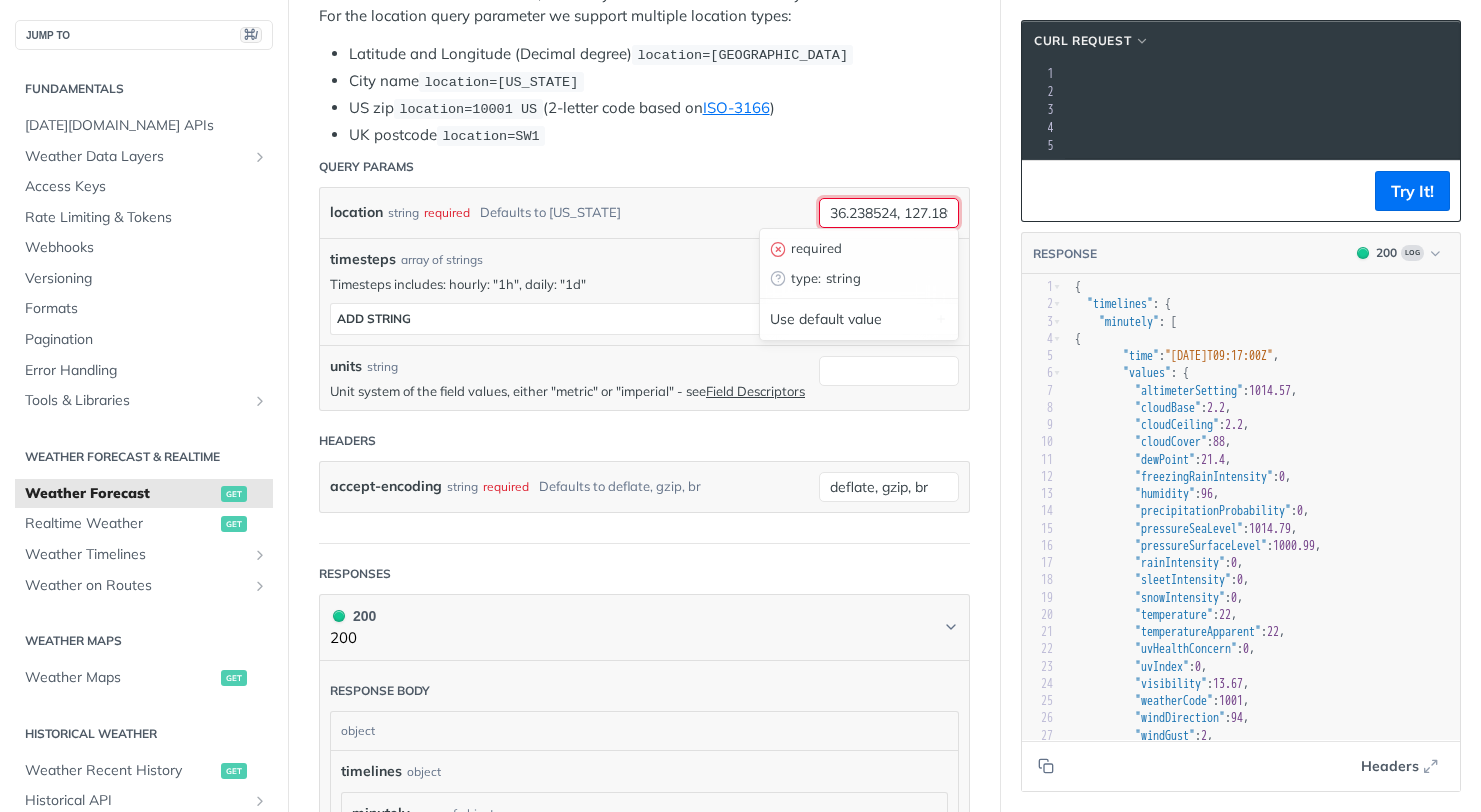 scroll, scrollTop: 0, scrollLeft: 38, axis: horizontal 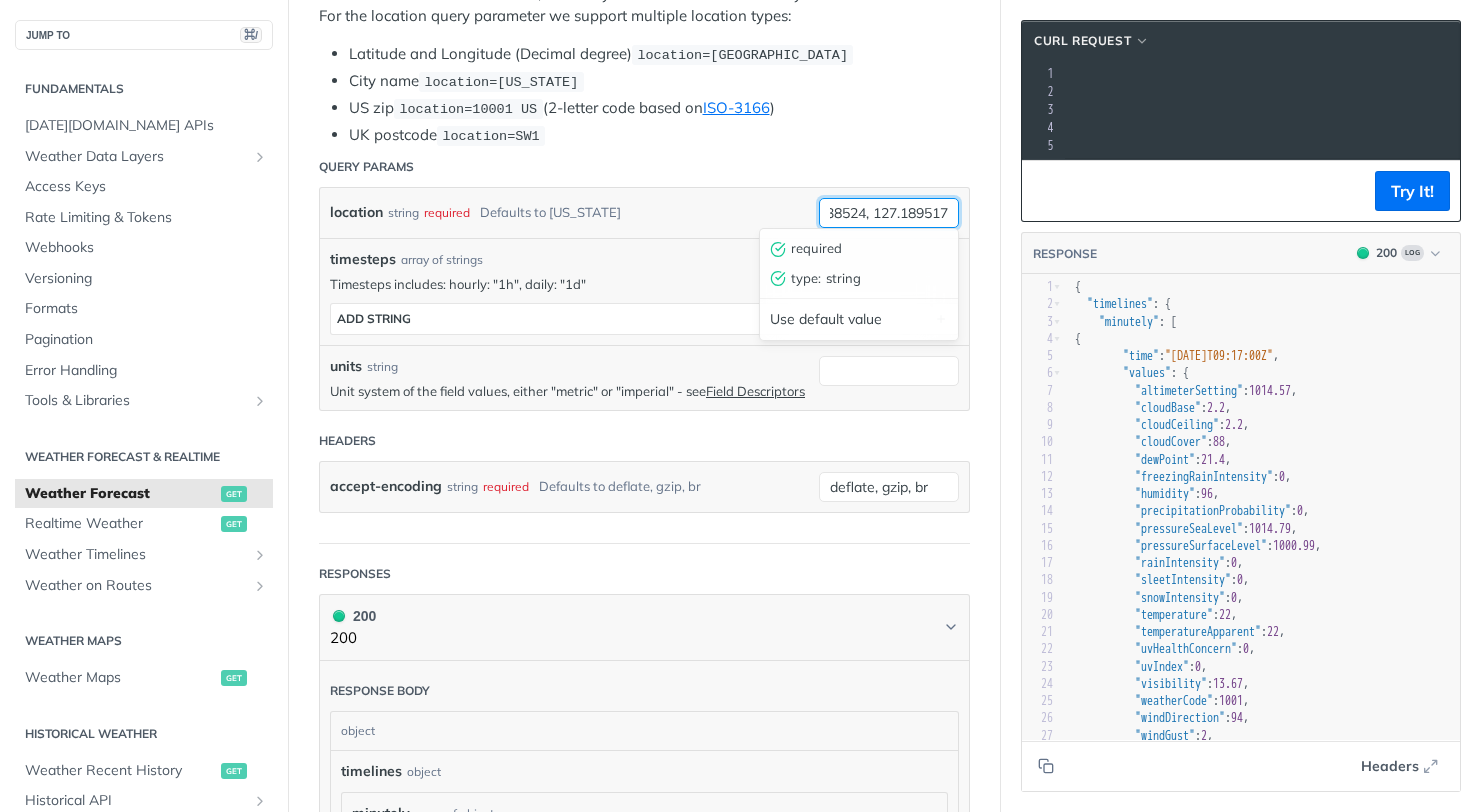 type on "36.238524, 127.189517" 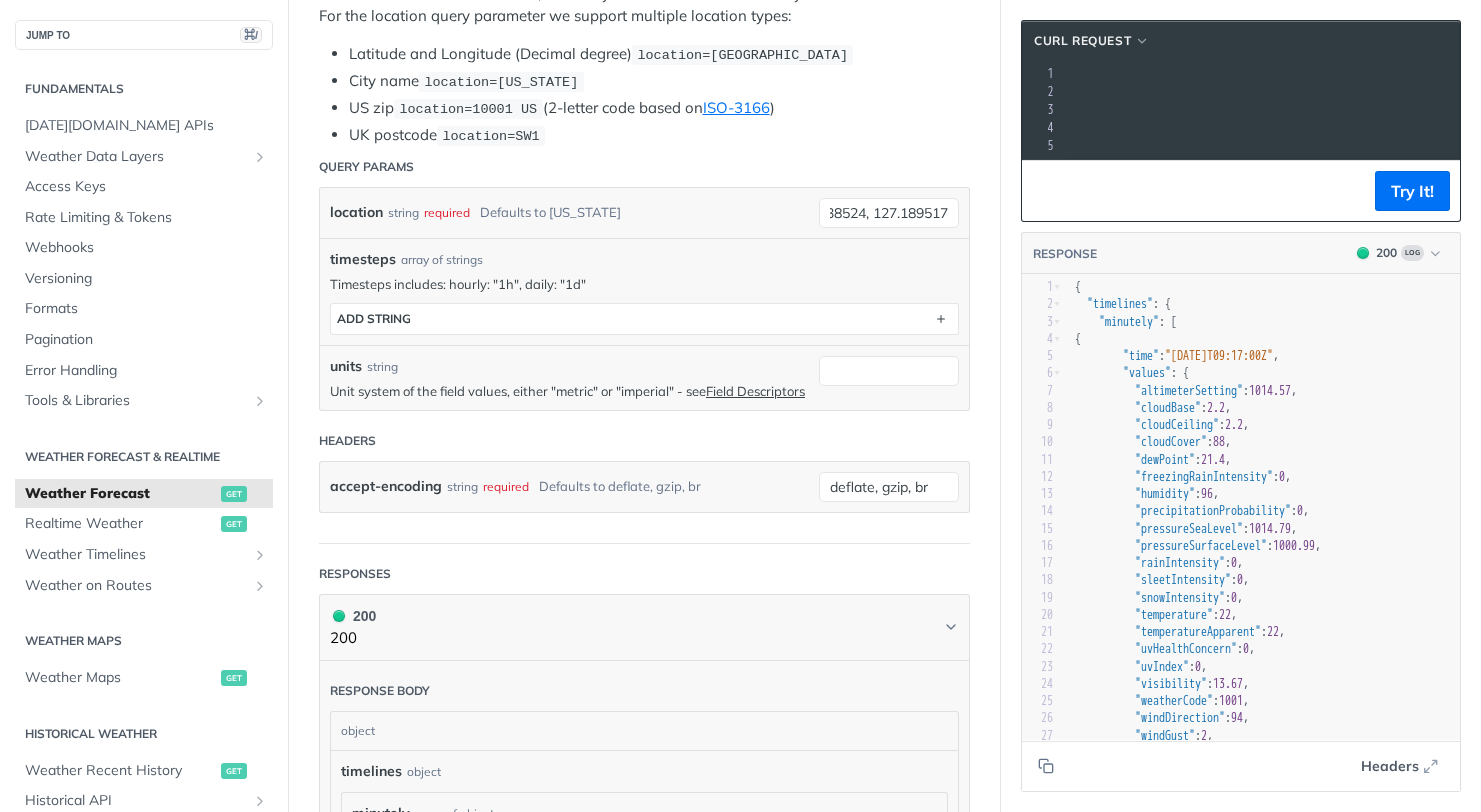 scroll, scrollTop: 0, scrollLeft: 0, axis: both 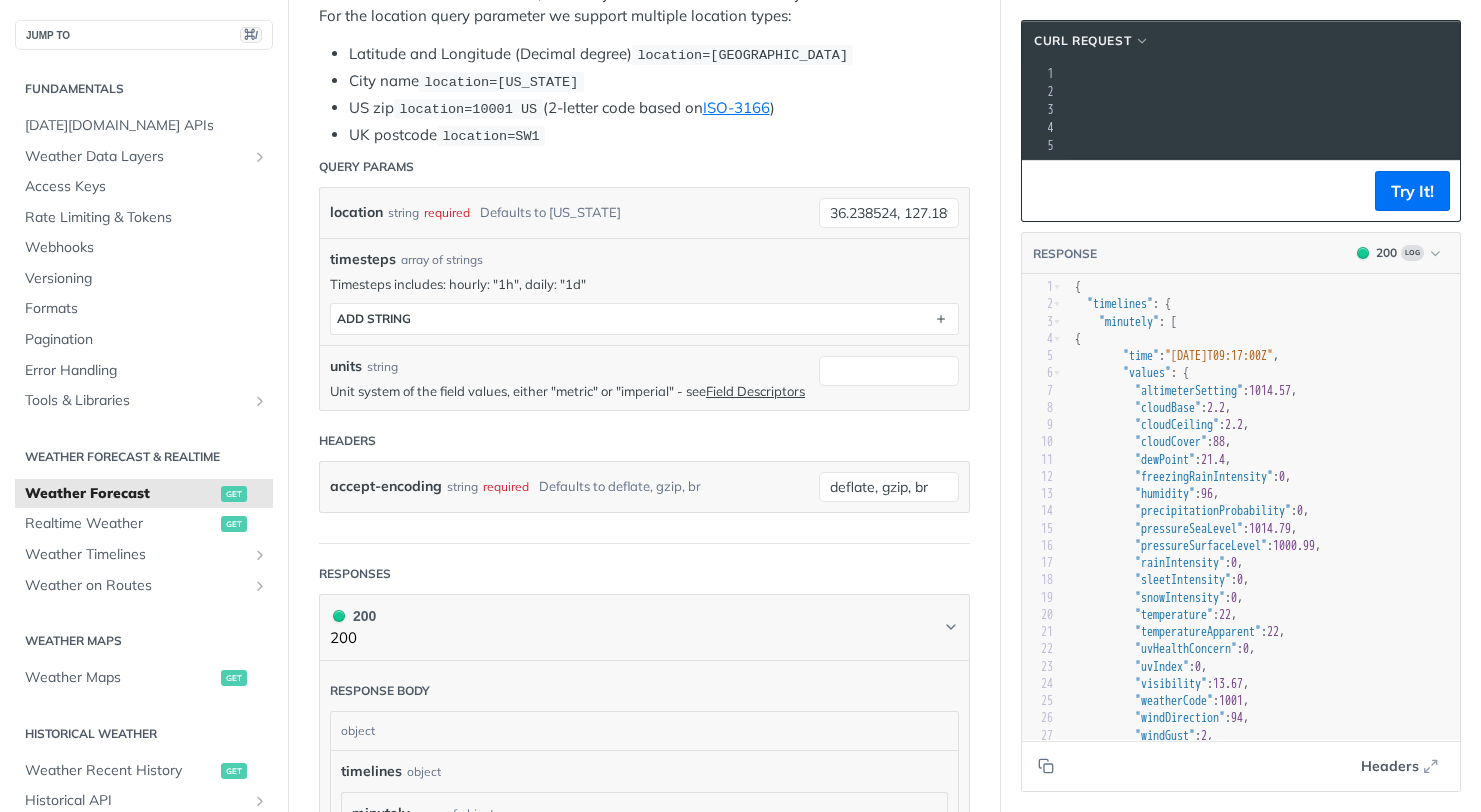 click on "location string required Defaults to [US_STATE]" at bounding box center [569, 213] 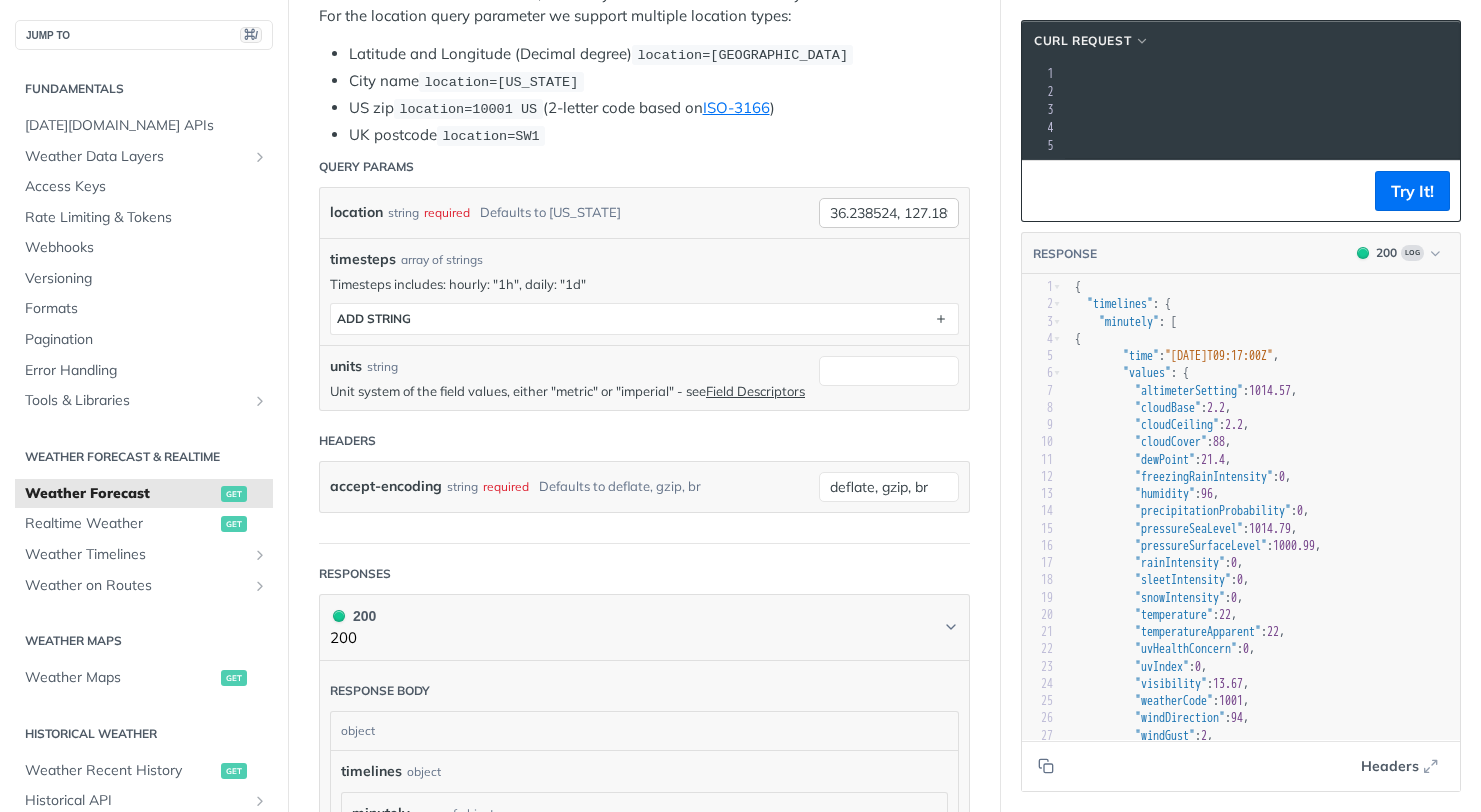scroll, scrollTop: 0, scrollLeft: 38, axis: horizontal 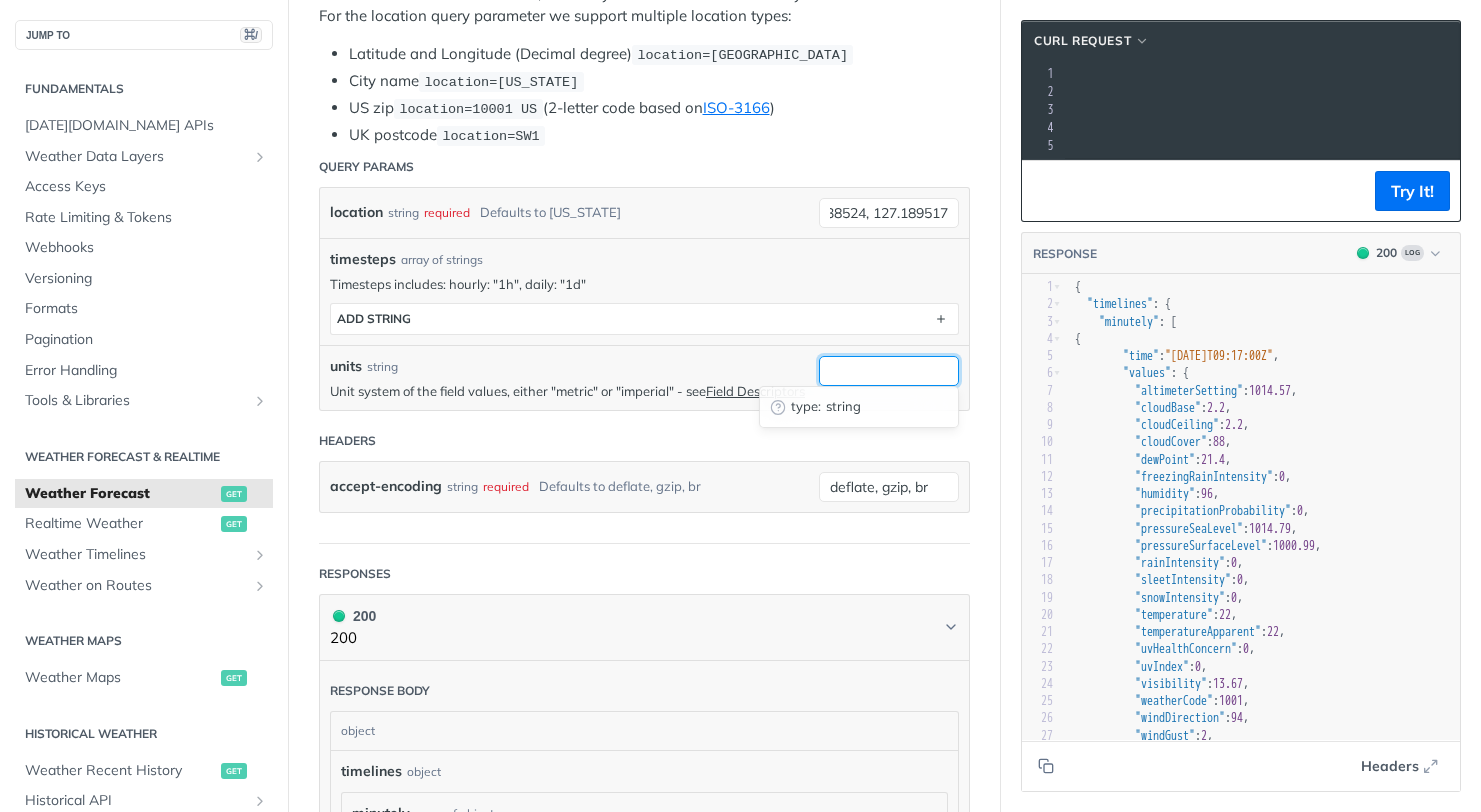 click on "type : string" at bounding box center [889, 371] 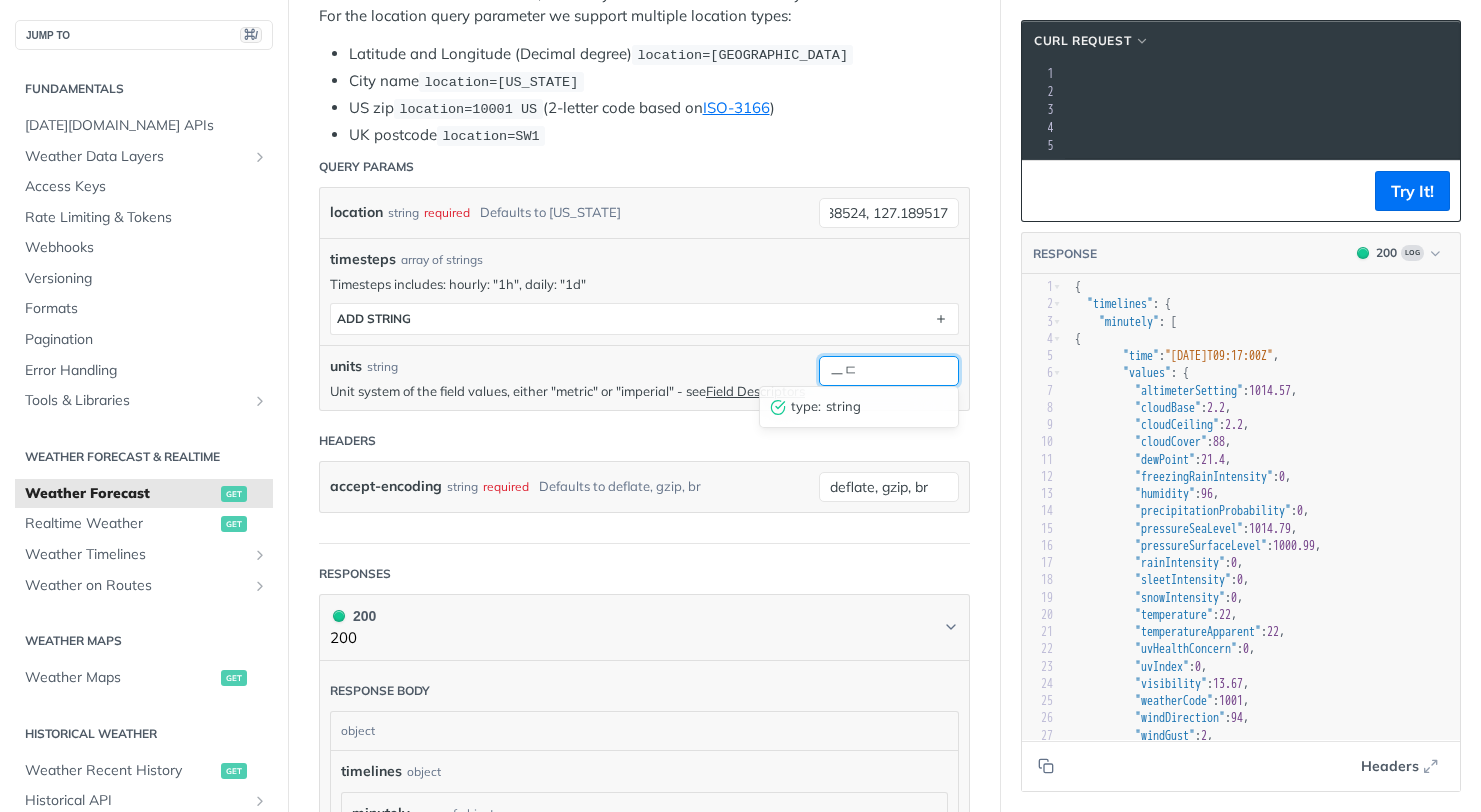 type on "ㅡ" 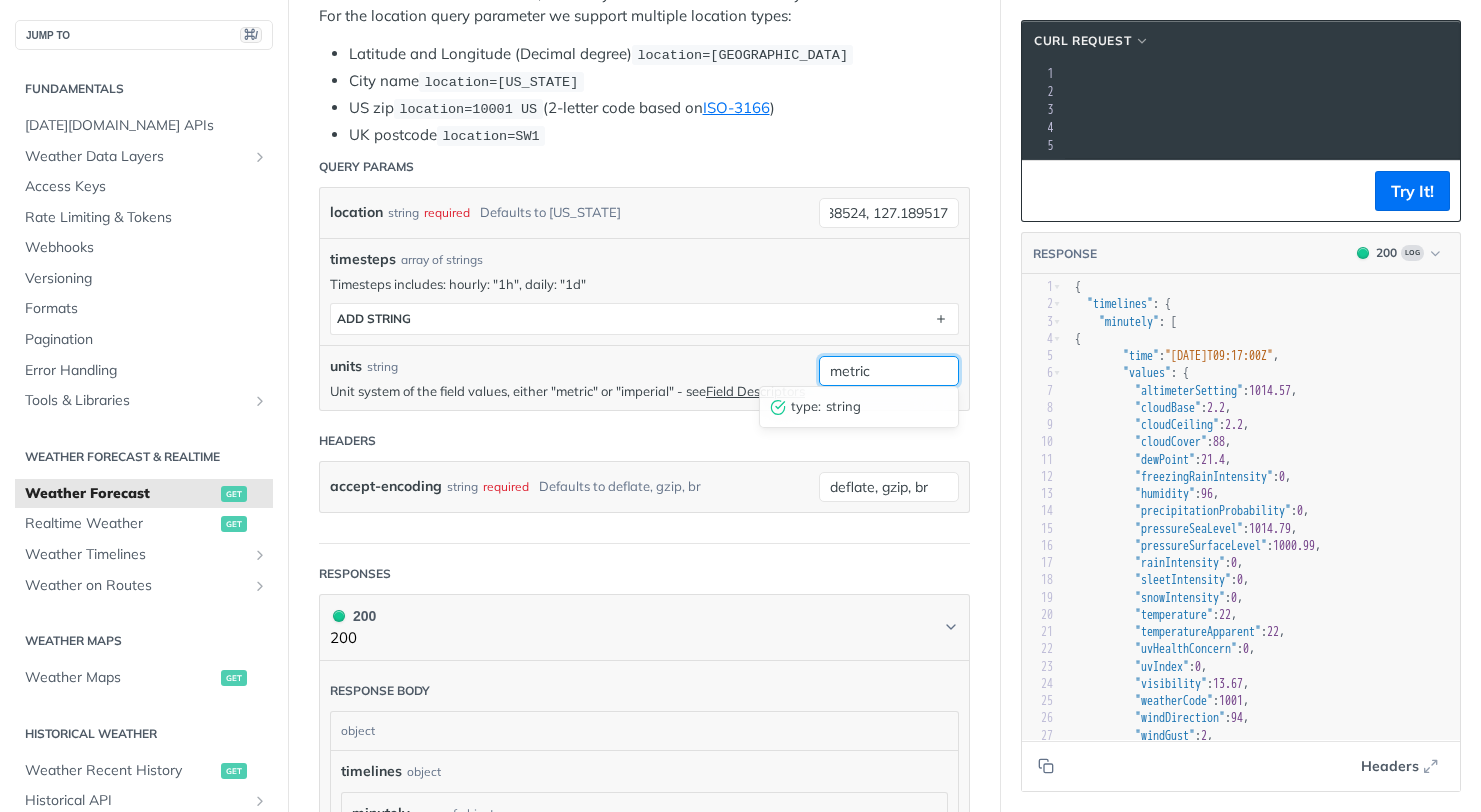 type on "metric" 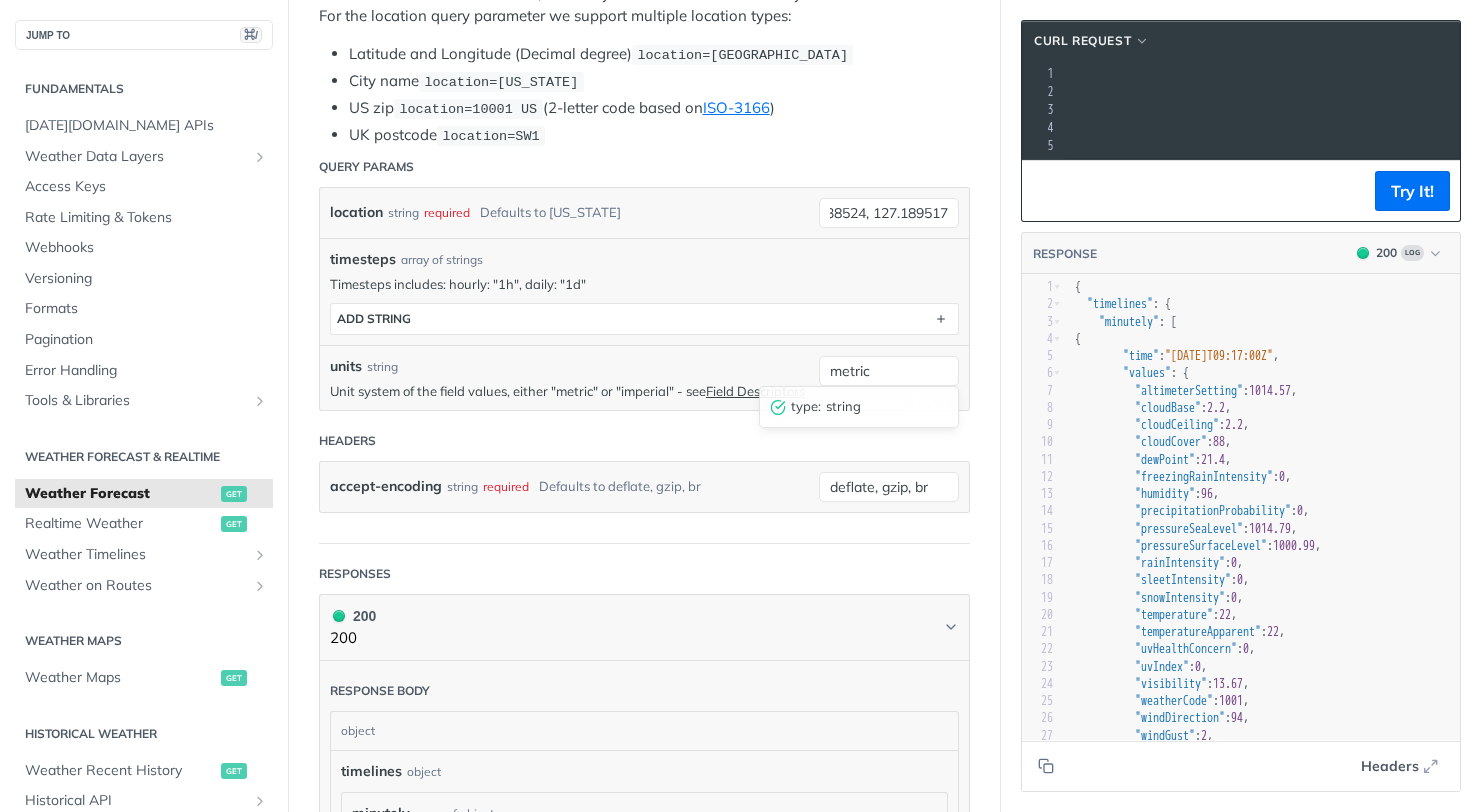 click on "units string Unit system of the field values, either "metric" or "imperial" - see  Field Descriptors metric type : string" at bounding box center [644, 377] 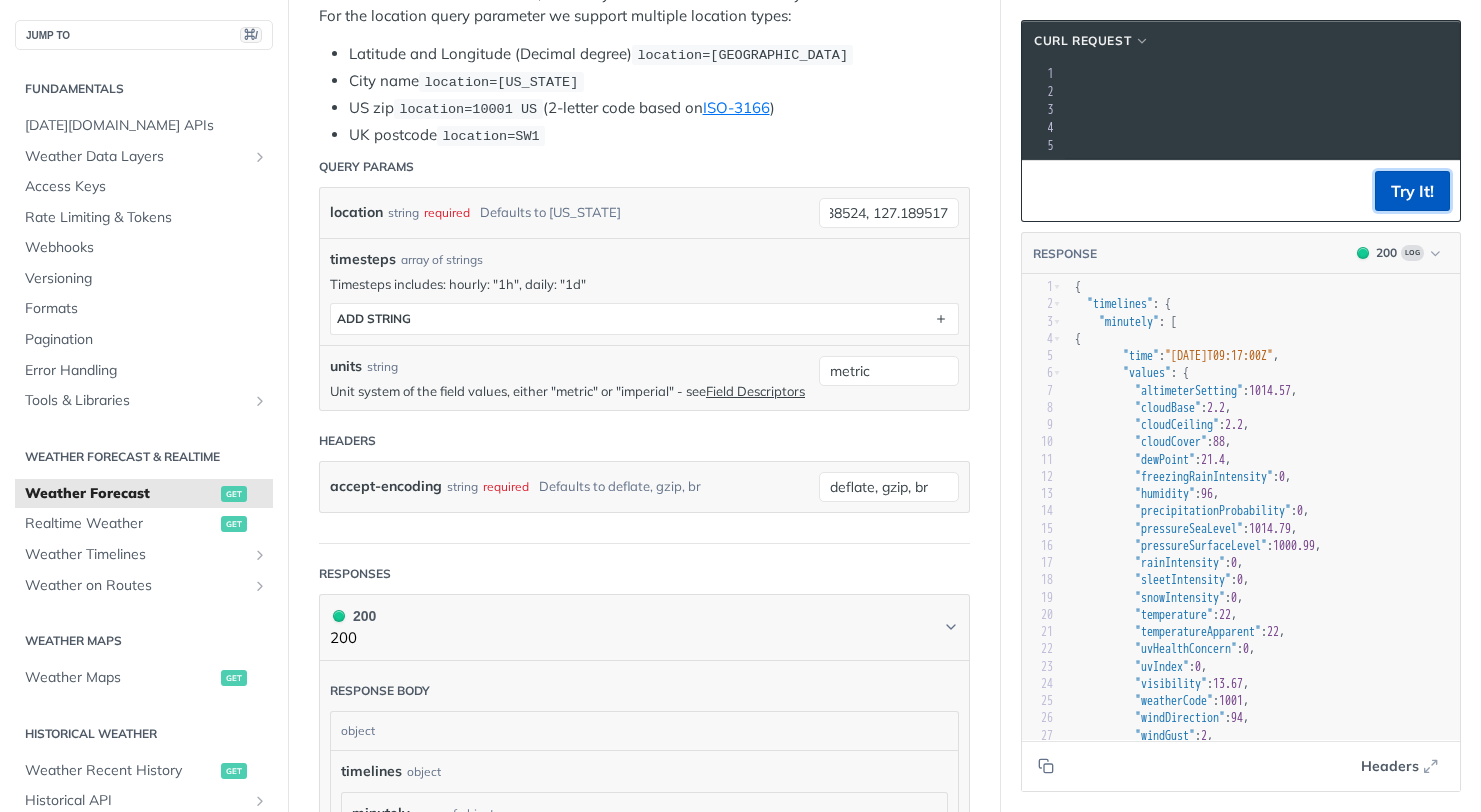 click on "Try It!" at bounding box center [1412, 191] 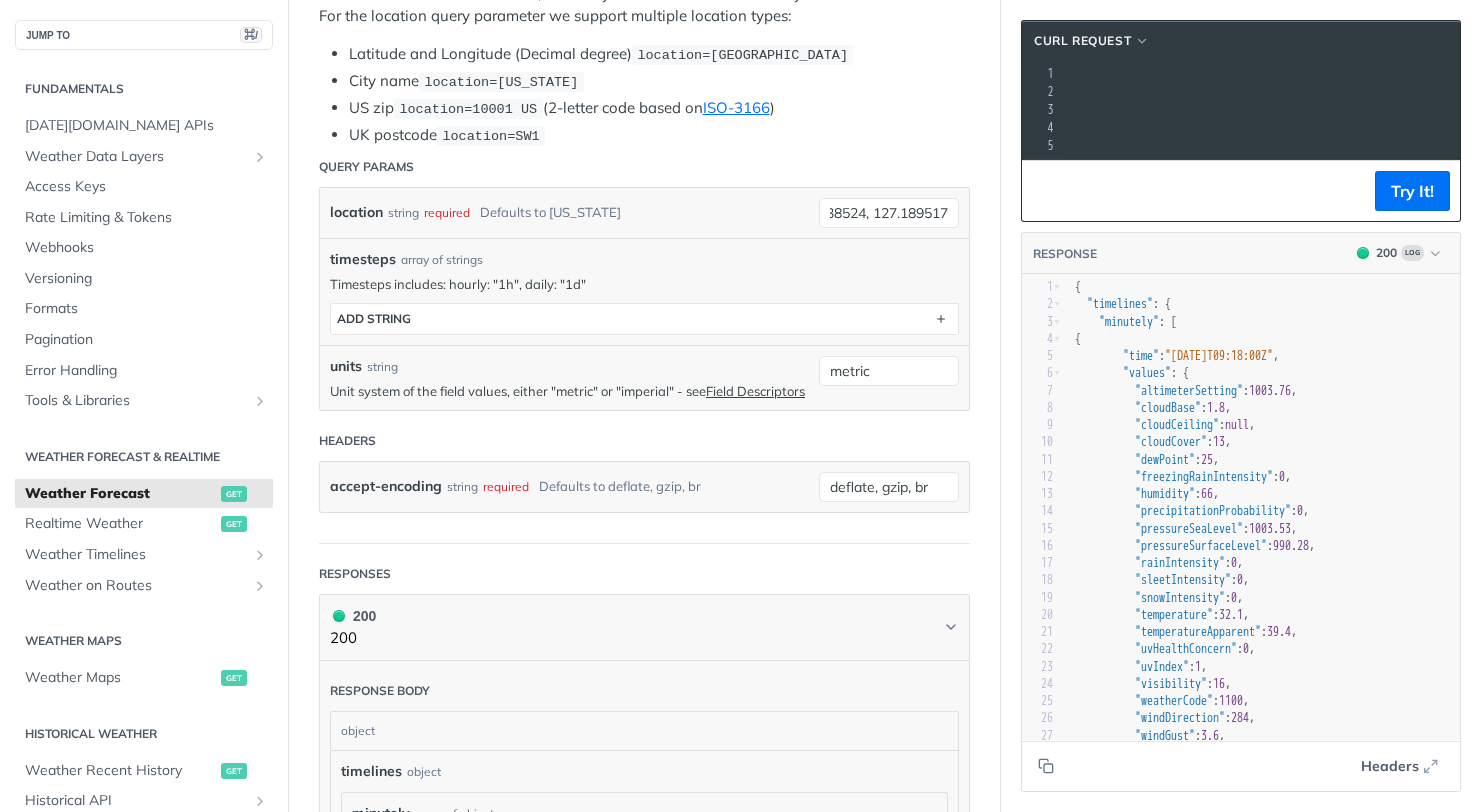 scroll, scrollTop: 159, scrollLeft: 0, axis: vertical 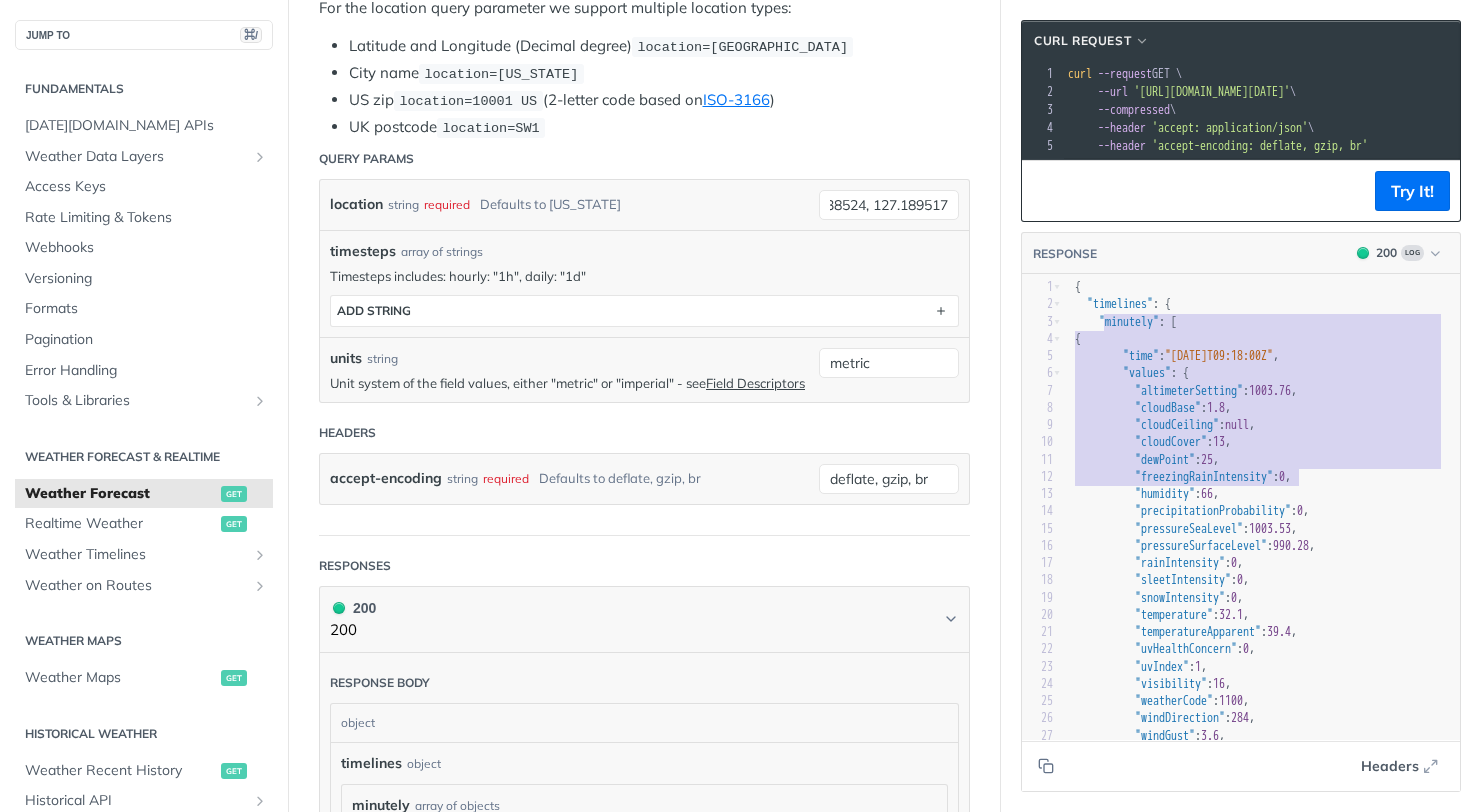 type on ""minutely": [
{
"time": "[DATE]T09:18:00Z",
"values": {
"altimeterSetting": 1003.76,
"cloudBase": 1.8,
"cloudCeiling": null,
"cloudCover": 13,
"dewPoint": 25,
"freezingRainIntensity": 0,
"humidity": 66," 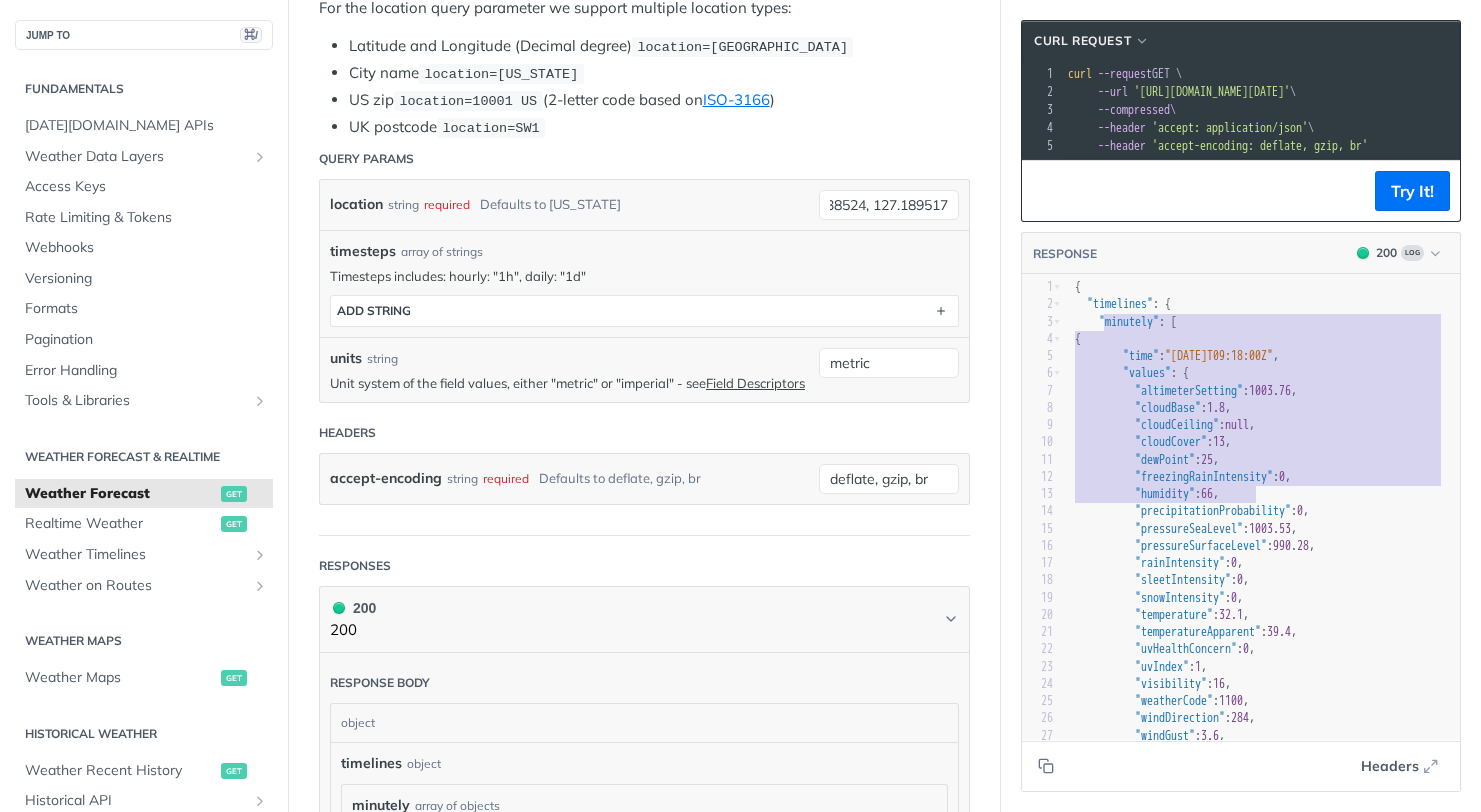 click on ""precipitationProbability"" at bounding box center (1213, 511) 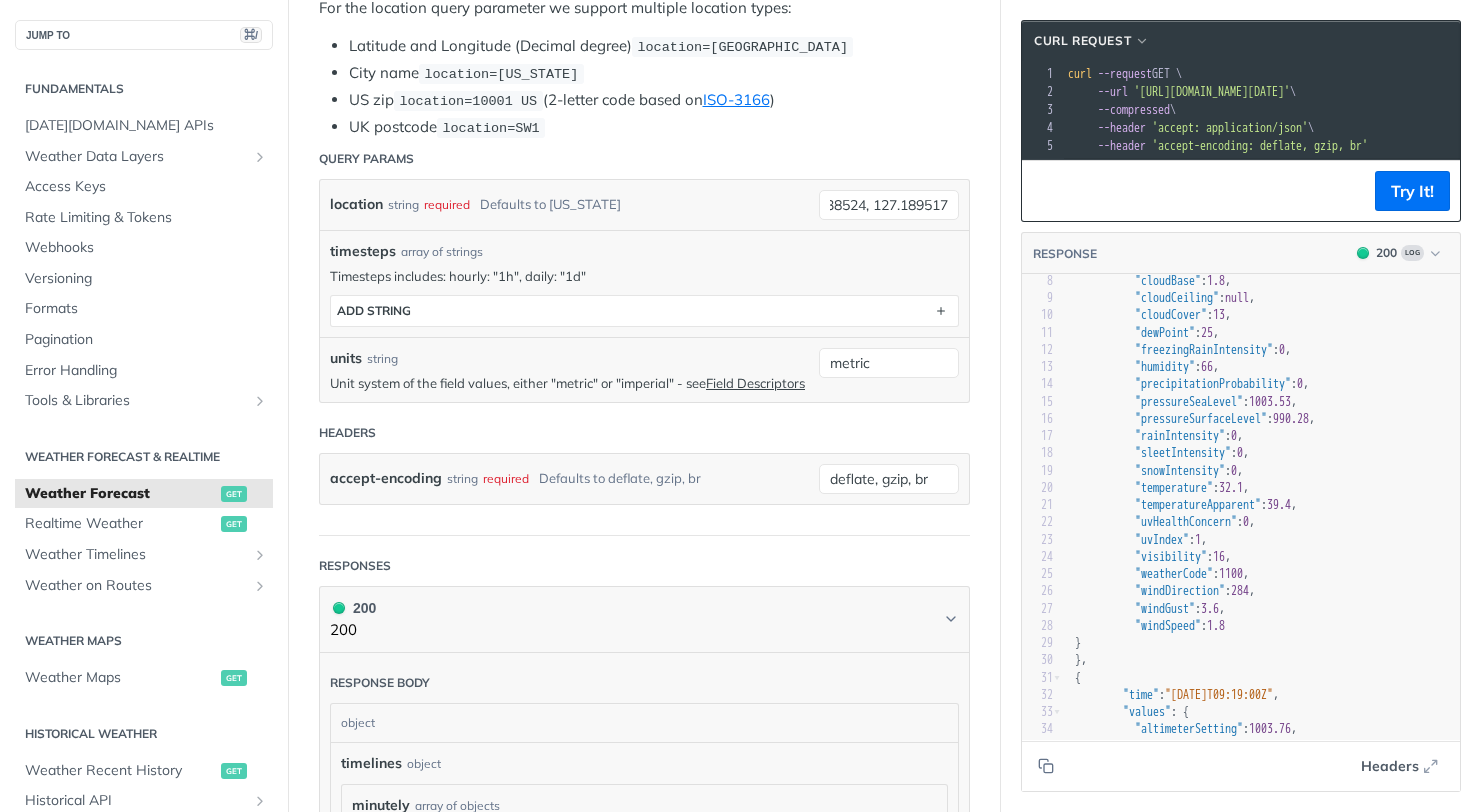 click on ""uvHealthConcern"" at bounding box center (1186, 522) 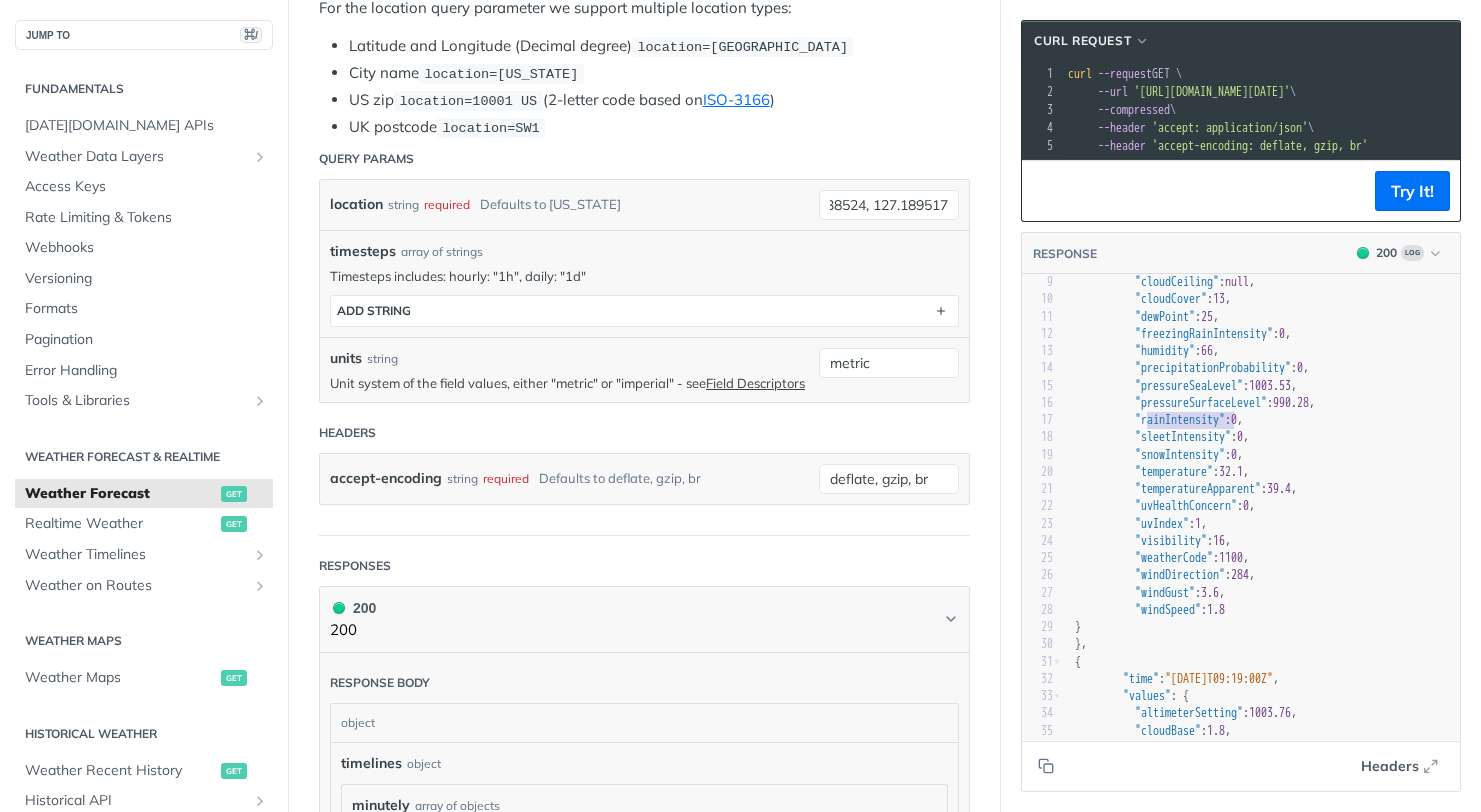 type on ""rainIntensity": 0," 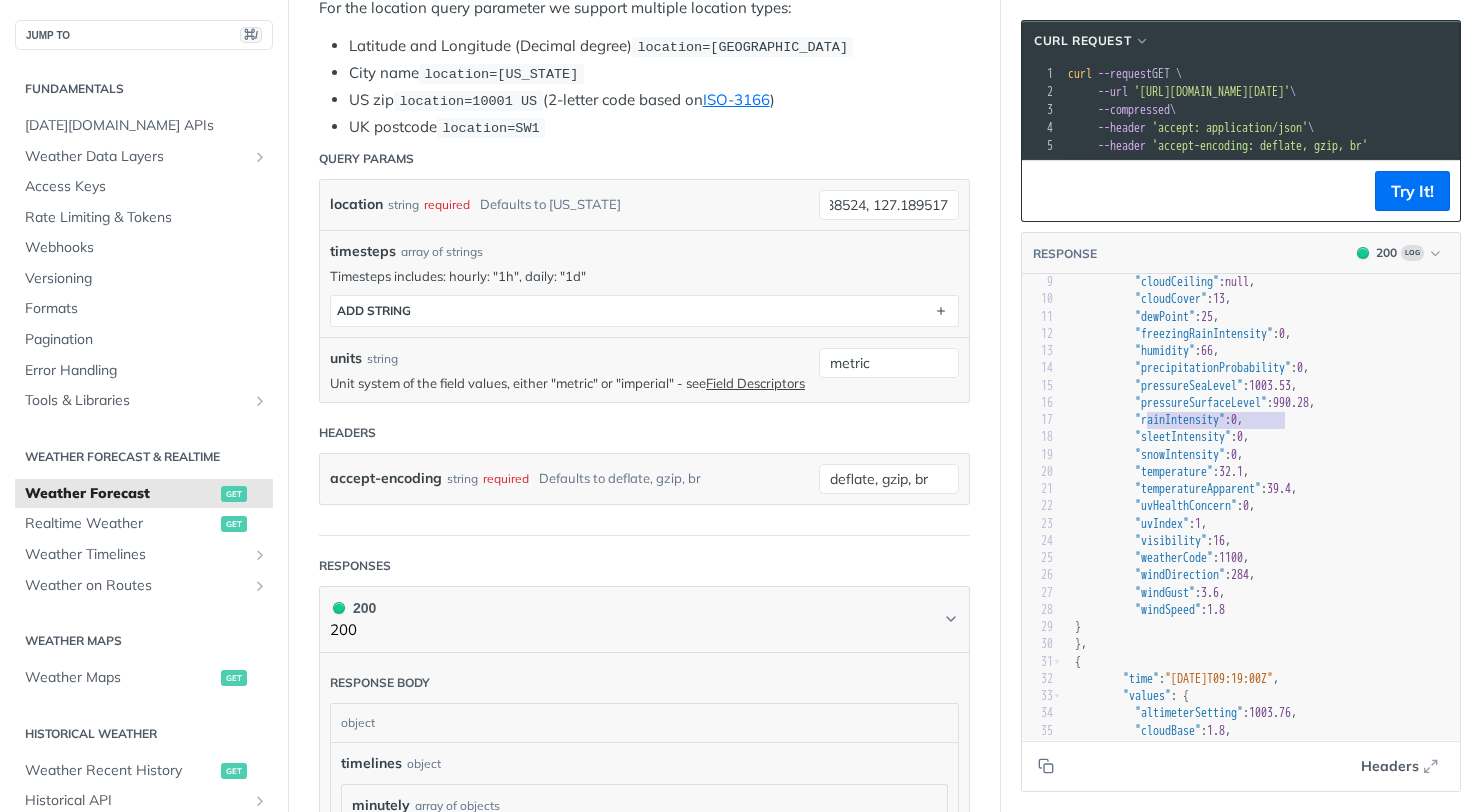 drag, startPoint x: 1146, startPoint y: 434, endPoint x: 1285, endPoint y: 440, distance: 139.12944 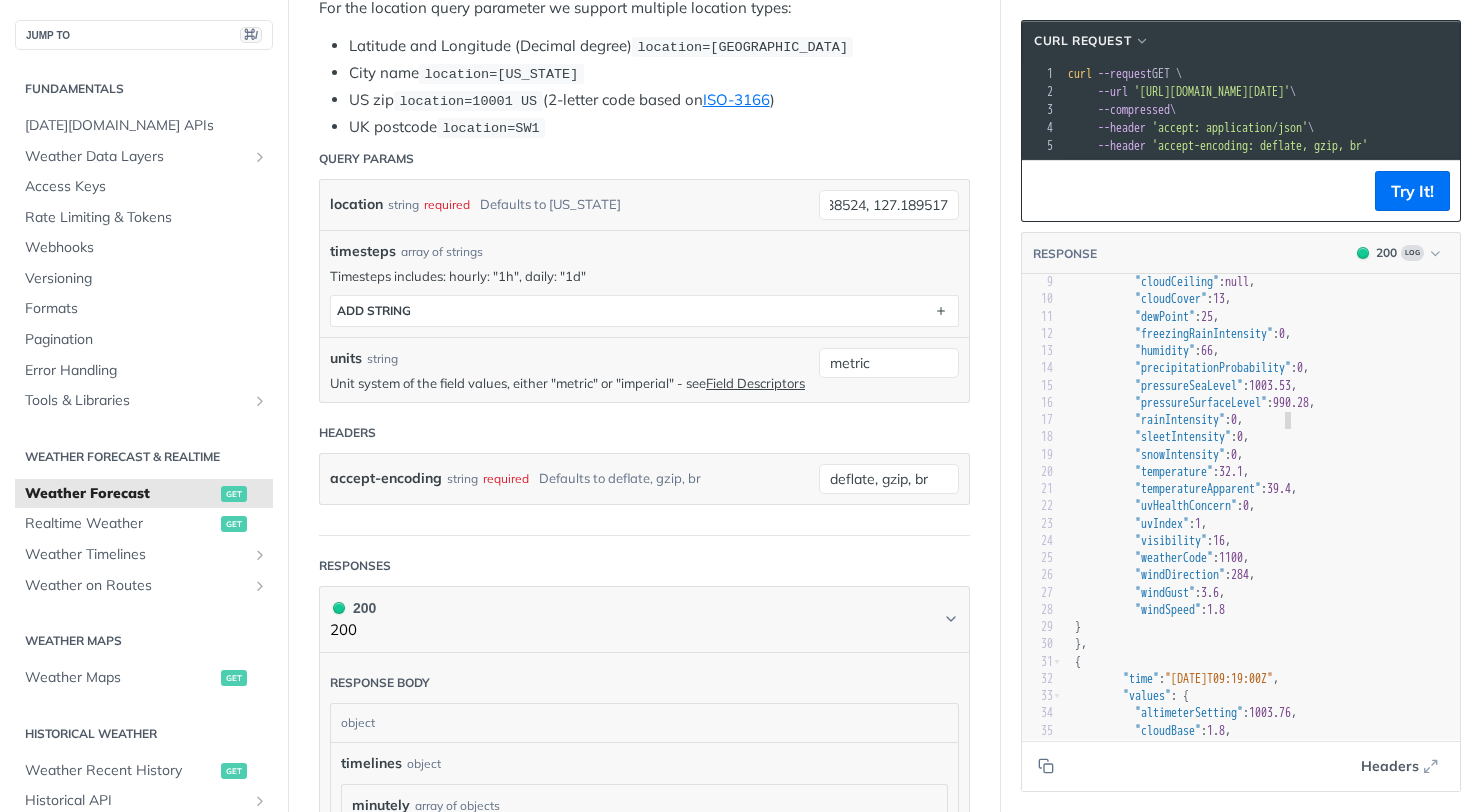 click on ""rainIntensity" :  0 ," at bounding box center (1265, 420) 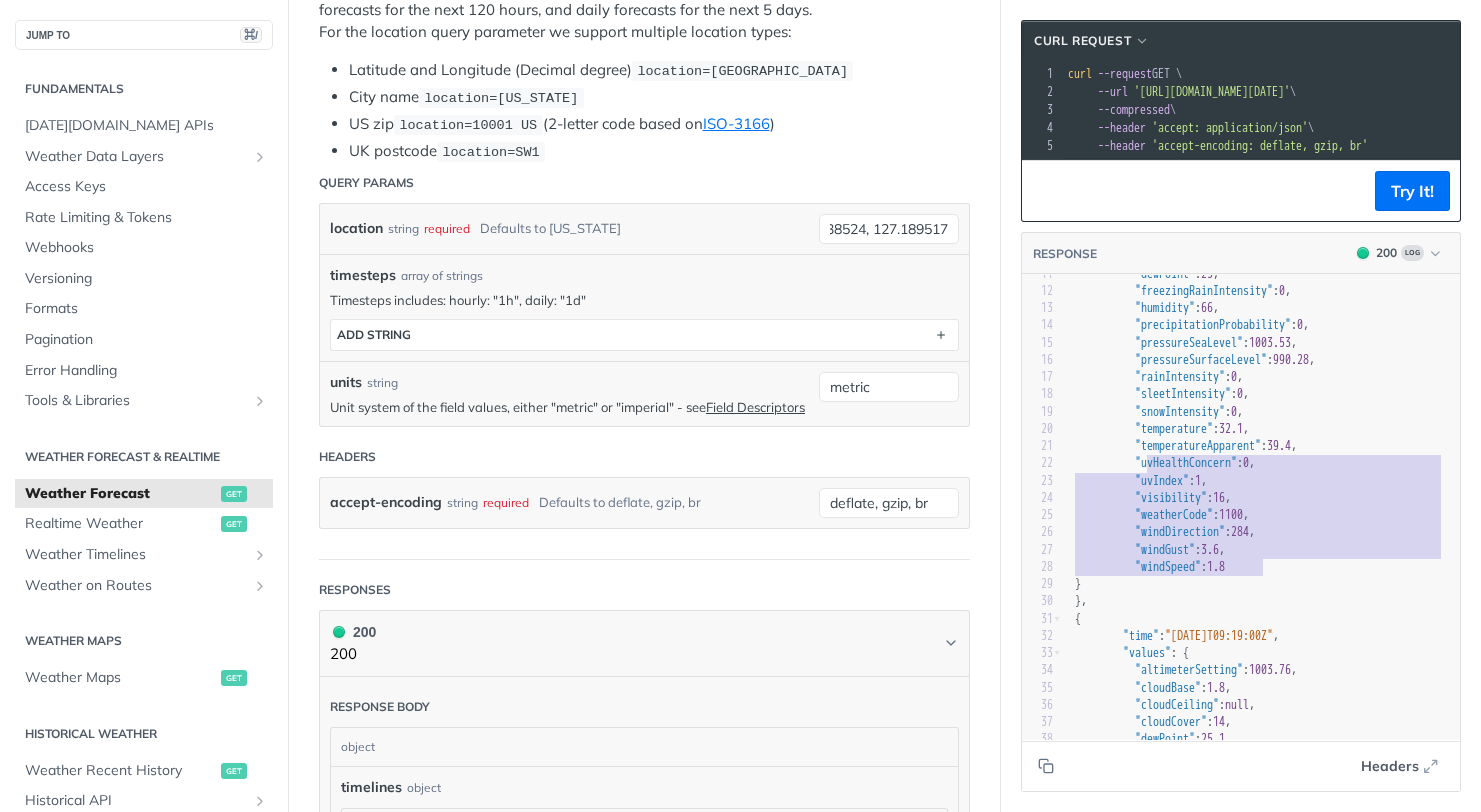 type on ""uvHealthConcern": 0,
"uvIndex": 1,
"visibility": 16,
"weatherCode": 1100,
"windDirection": 284,
"windGust": 3.6,
"windSpeed": 1.8
}" 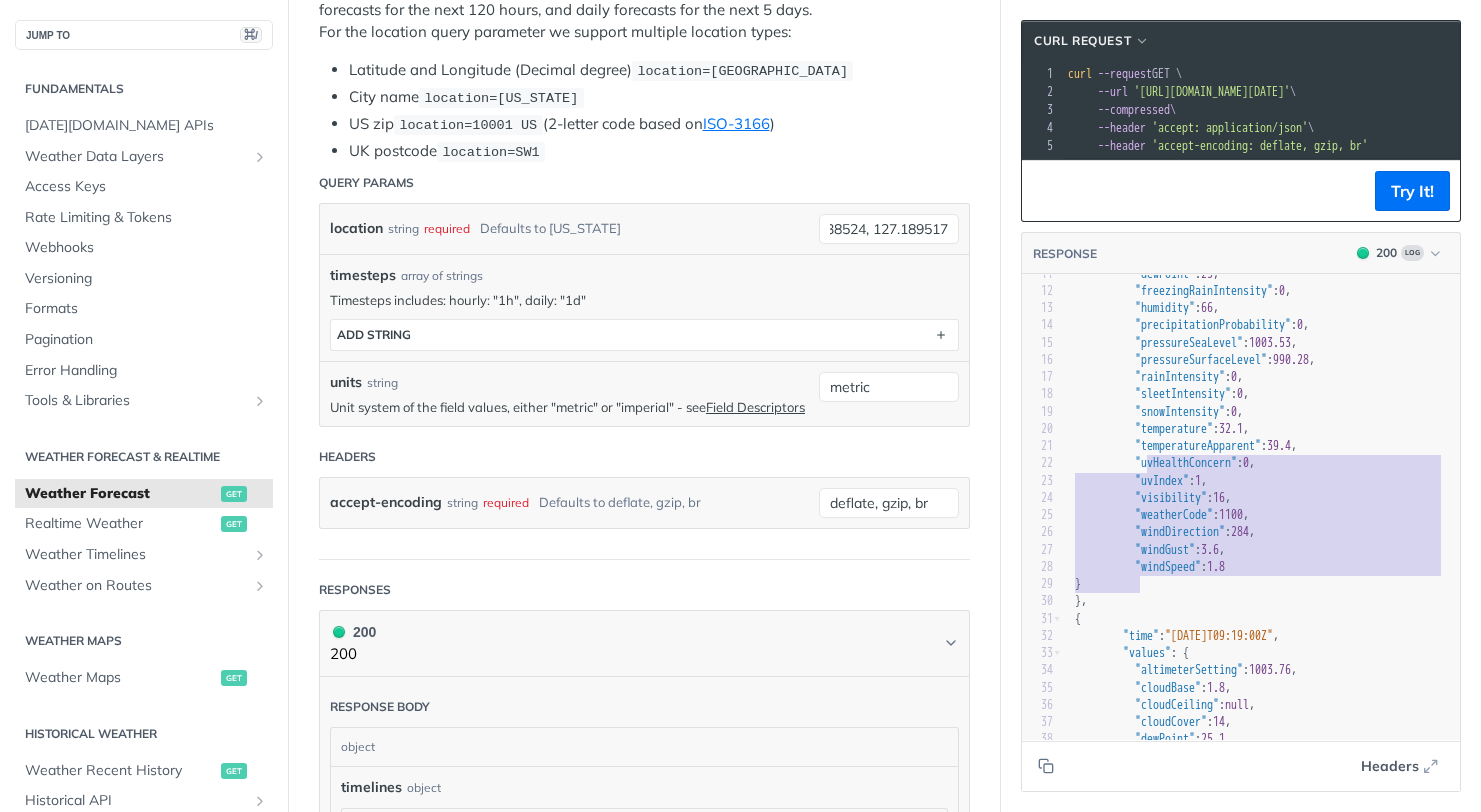 drag, startPoint x: 1144, startPoint y: 479, endPoint x: 1264, endPoint y: 602, distance: 171.84004 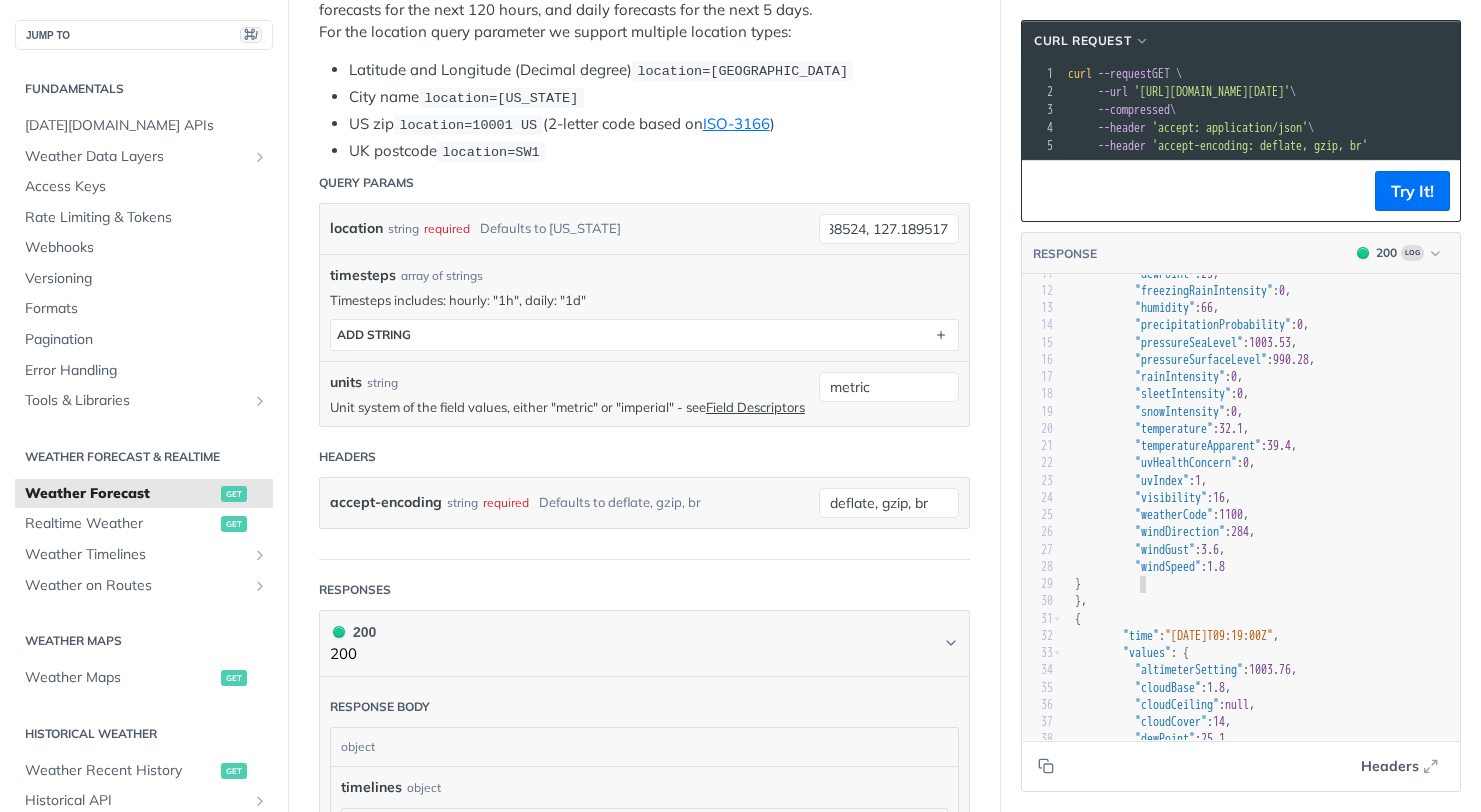 click on "}" at bounding box center (1265, 584) 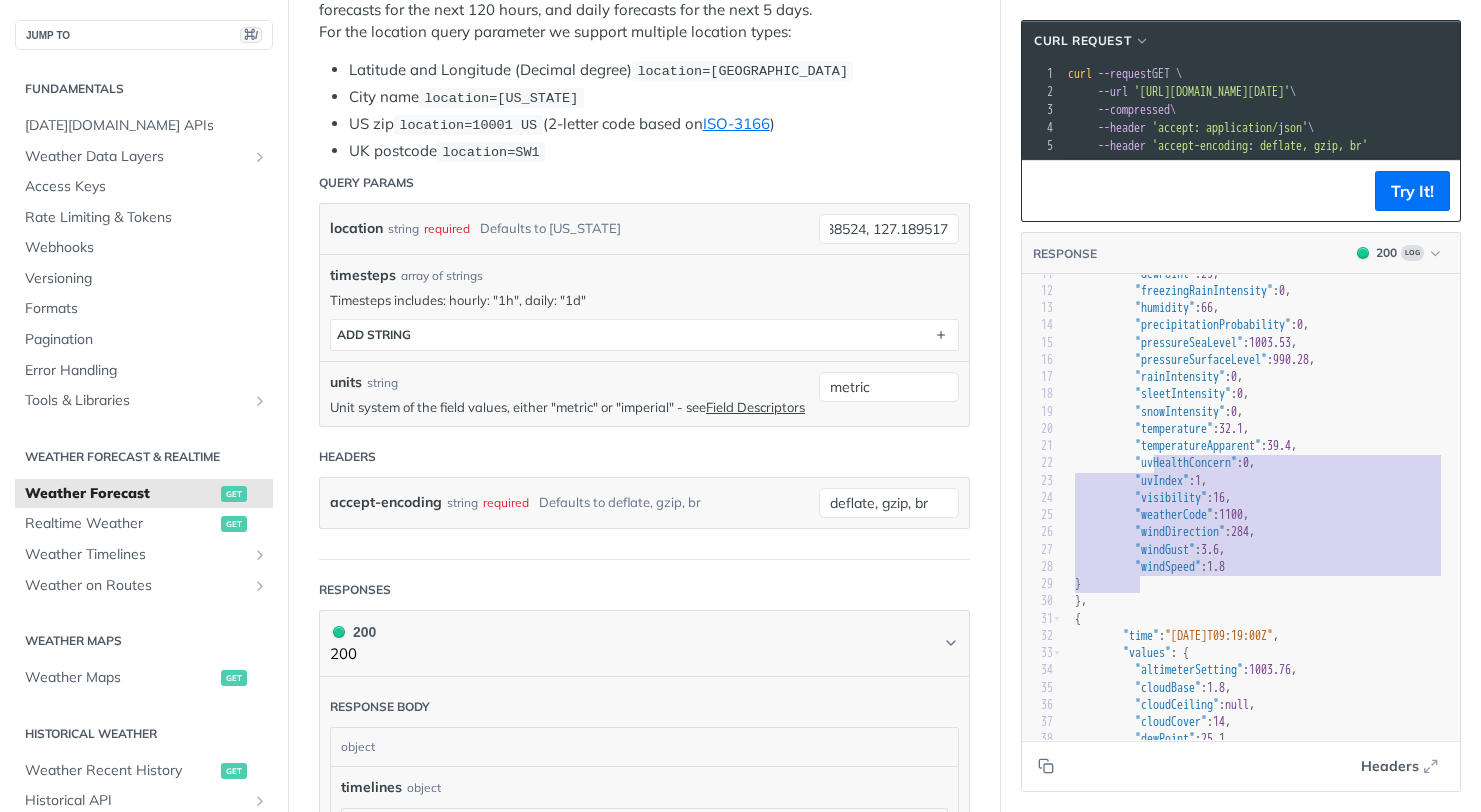 type on ""uvHealthConcern": 0,
"uvIndex": 1,
"visibility": 16,
"weatherCode": 1100,
"windDirection": 284,
"windGust": 3.6,
"windSpeed": 1.8
}" 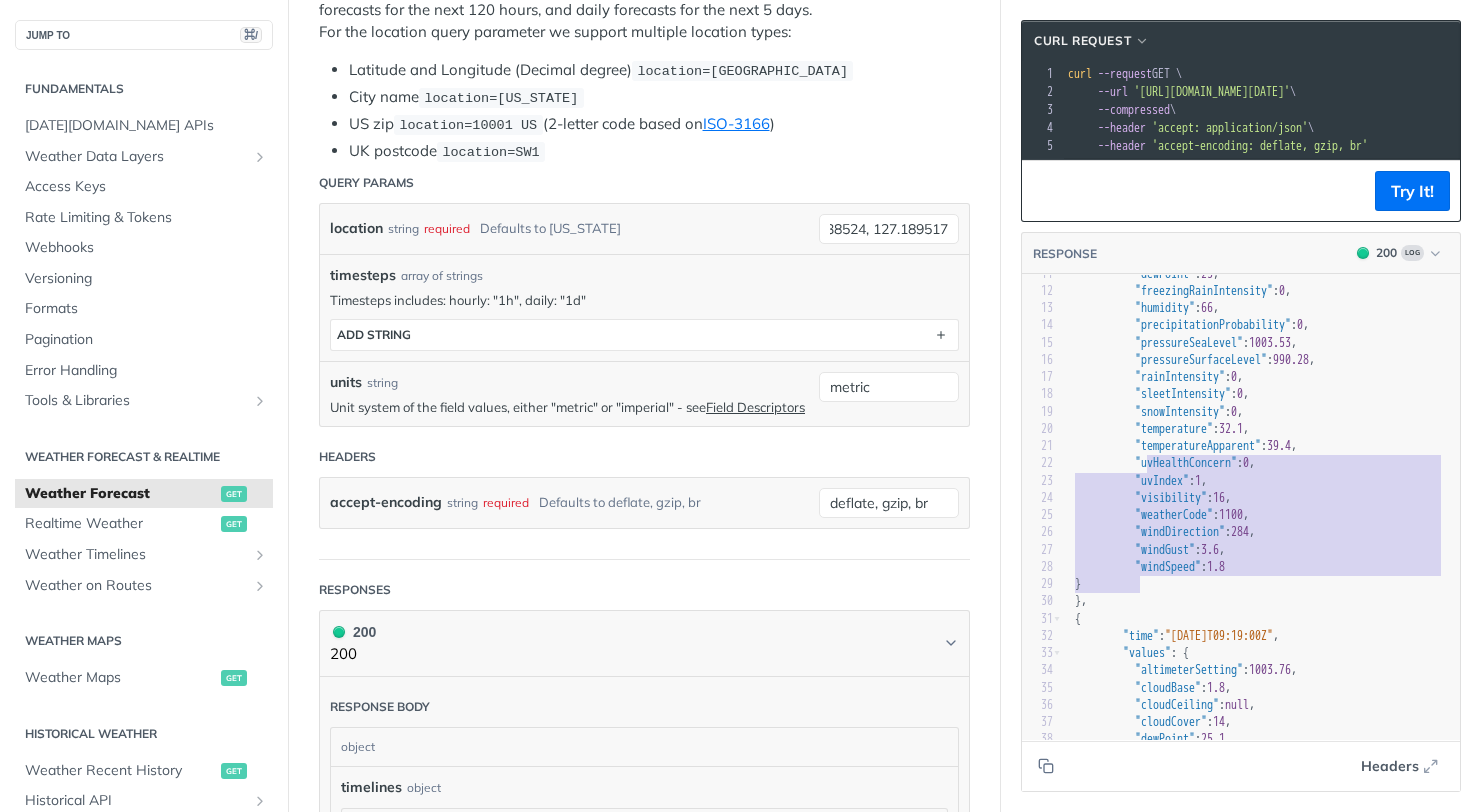 drag, startPoint x: 1264, startPoint y: 602, endPoint x: 1145, endPoint y: 472, distance: 176.24132 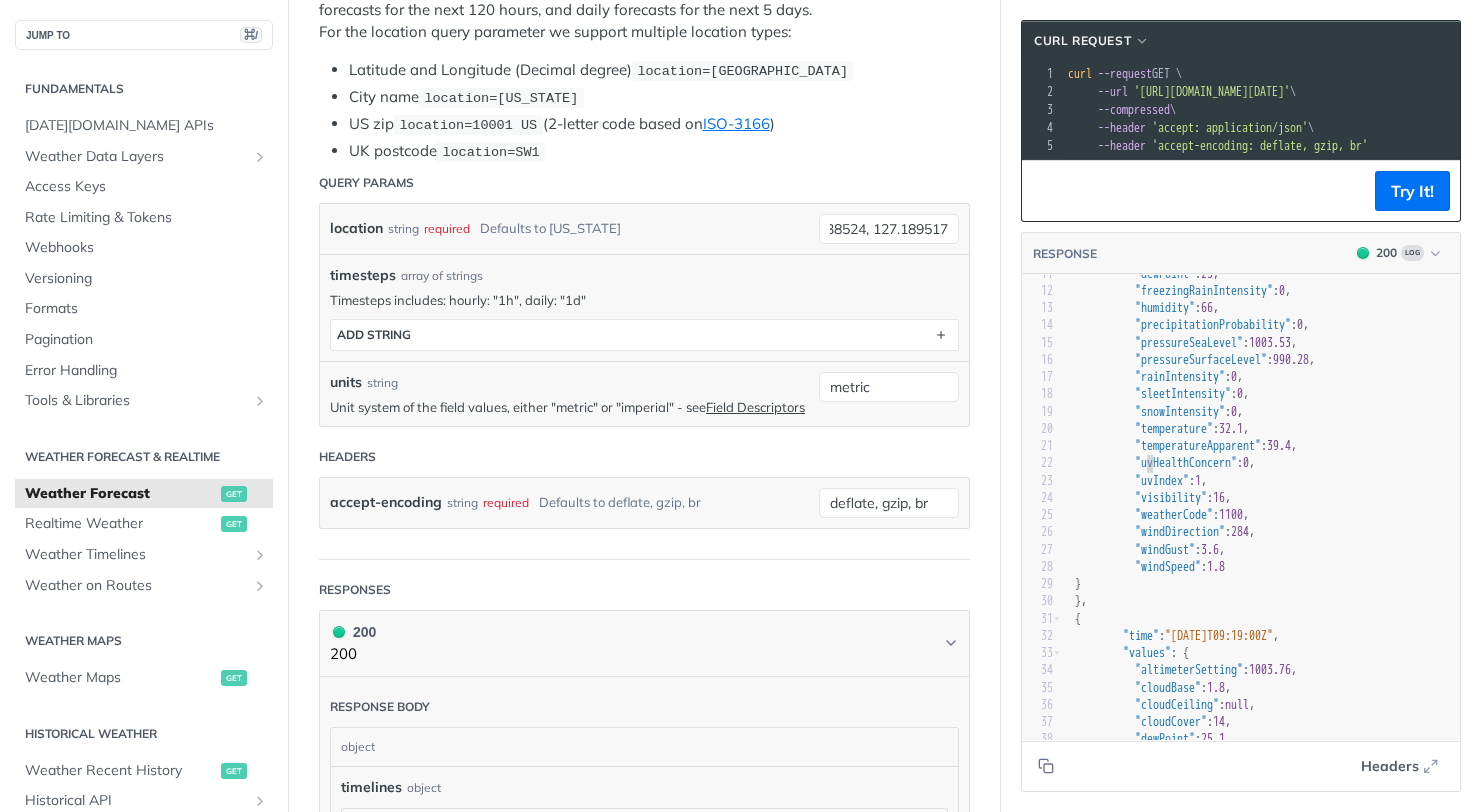 click on ""uvHealthConcern" :  0 ," at bounding box center (1165, 463) 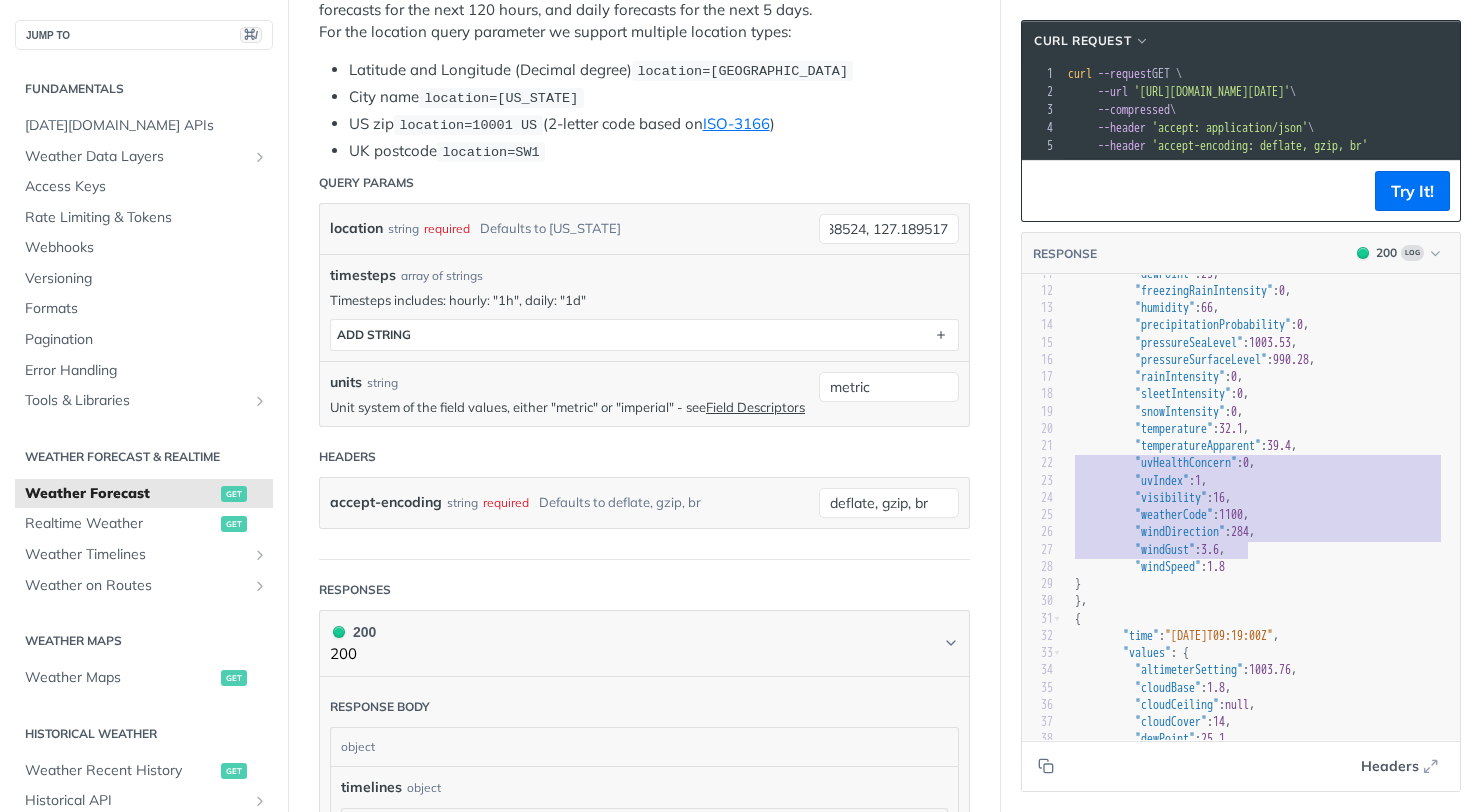 type on ""uvHealthConcern": 0,
"uvIndex": 1,
"visibility": 16,
"weatherCode": 1100,
"windDirection": 284,
"windGust": 3.6,
"windSpeed": 1.8" 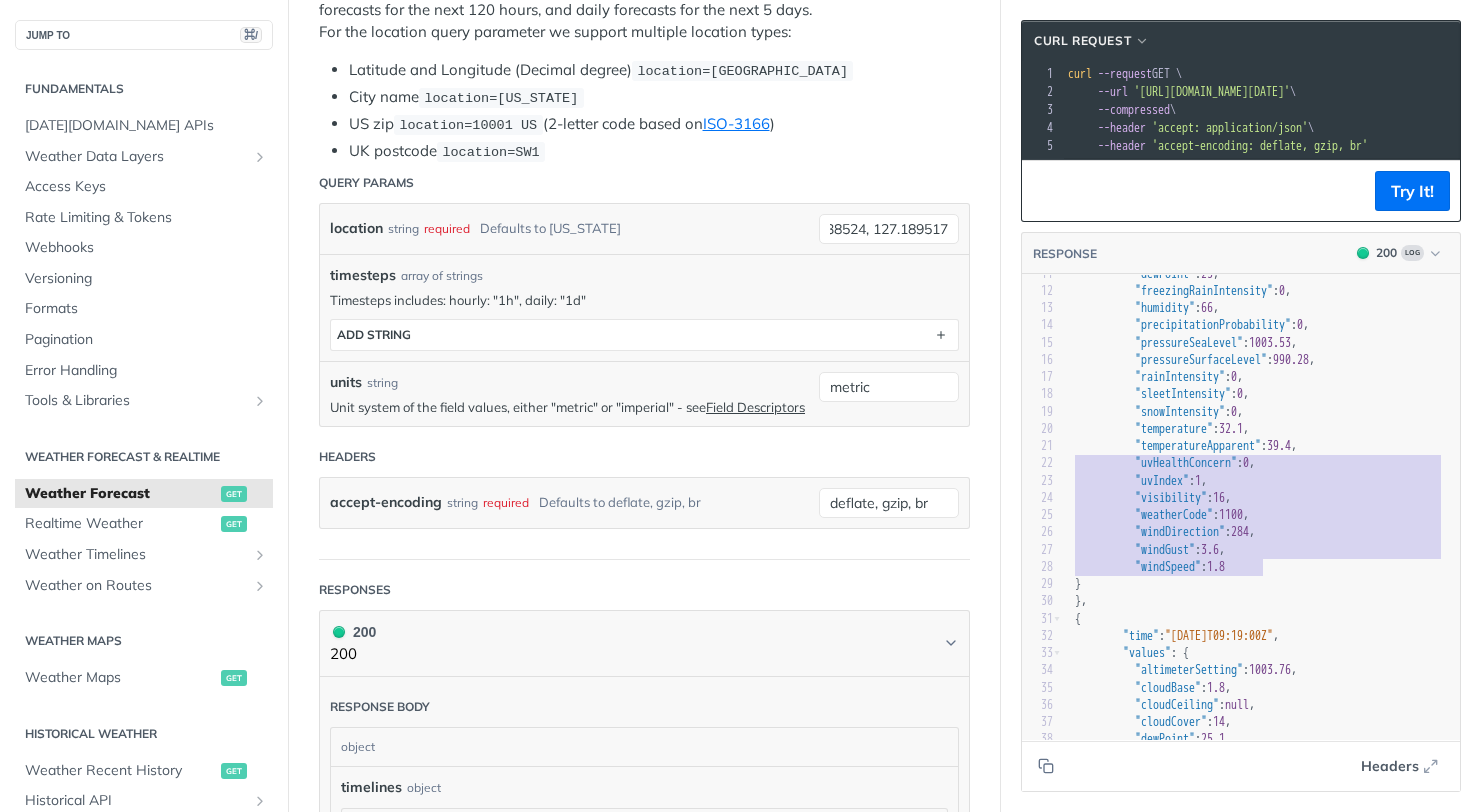 drag, startPoint x: 1145, startPoint y: 472, endPoint x: 1271, endPoint y: 579, distance: 165.30275 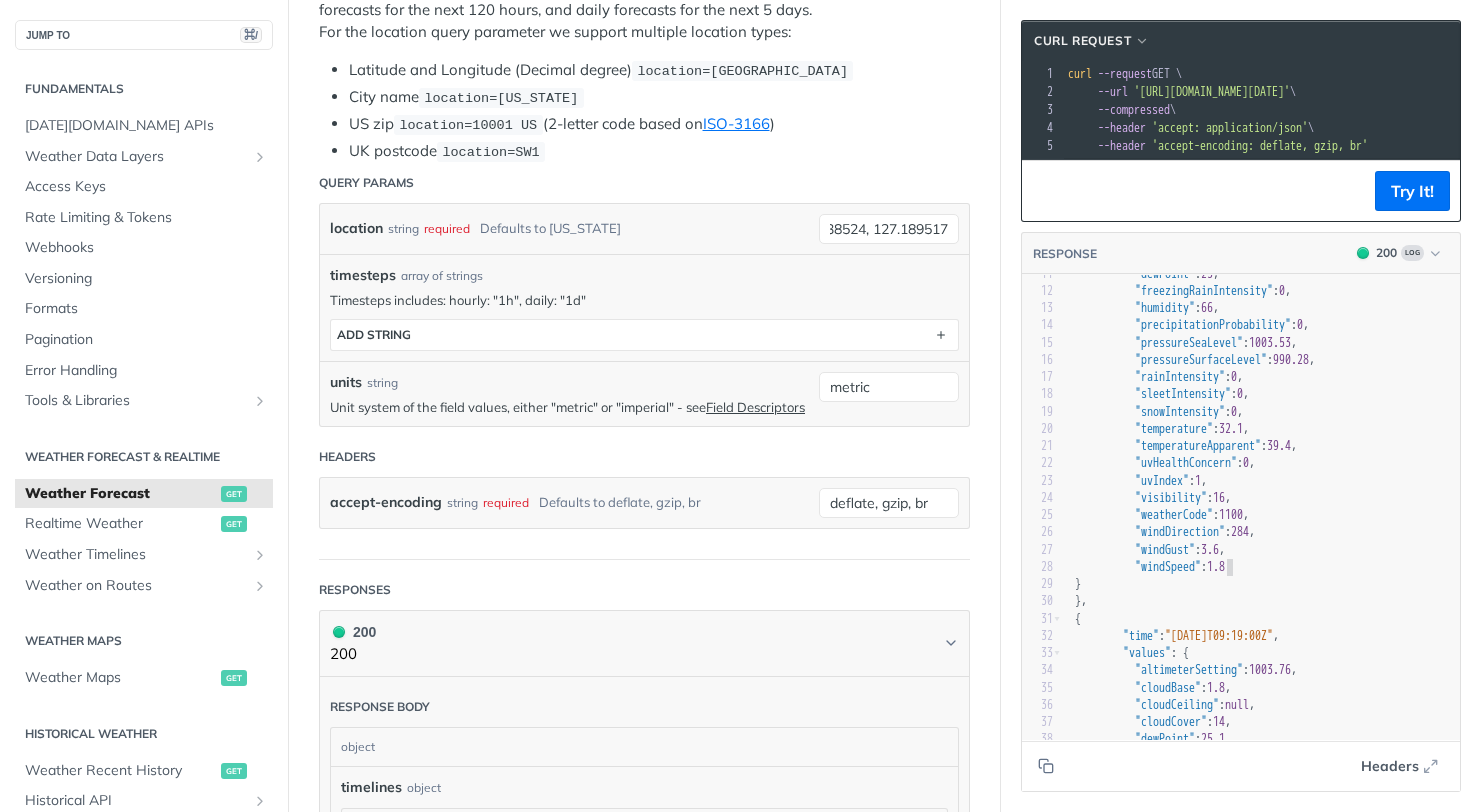 click on "}" at bounding box center [1265, 584] 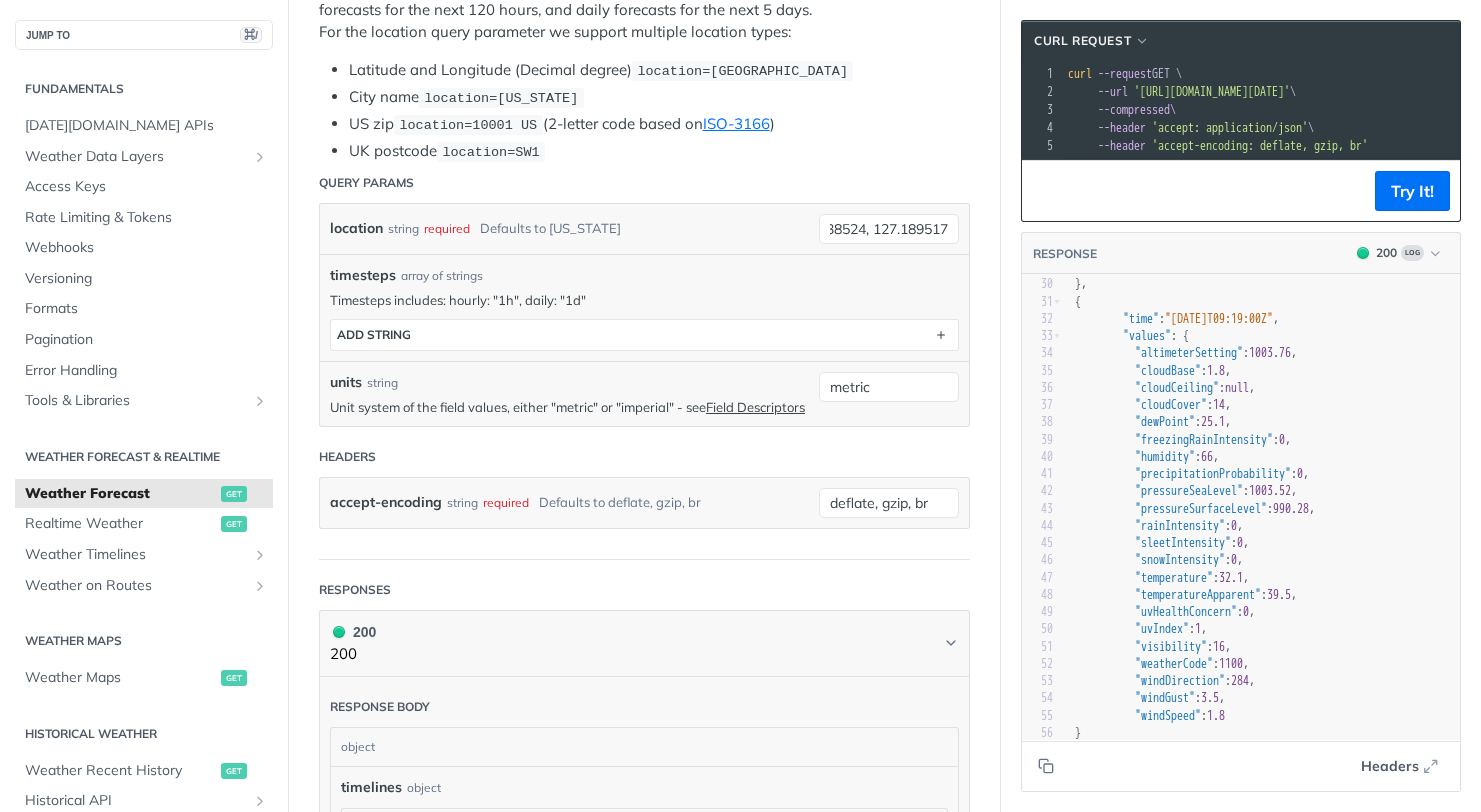 scroll, scrollTop: 412, scrollLeft: 0, axis: vertical 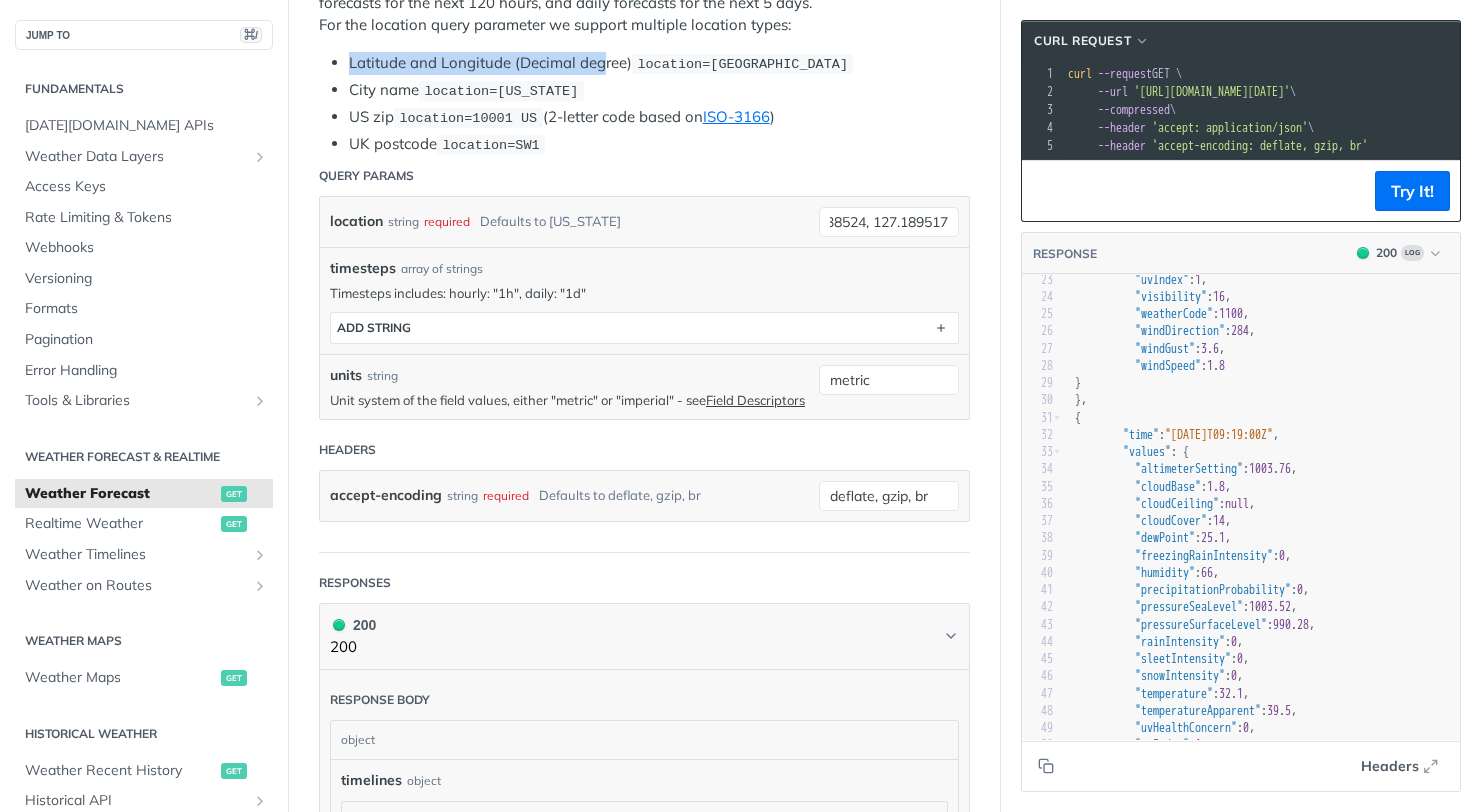 drag, startPoint x: 340, startPoint y: 63, endPoint x: 603, endPoint y: 72, distance: 263.15396 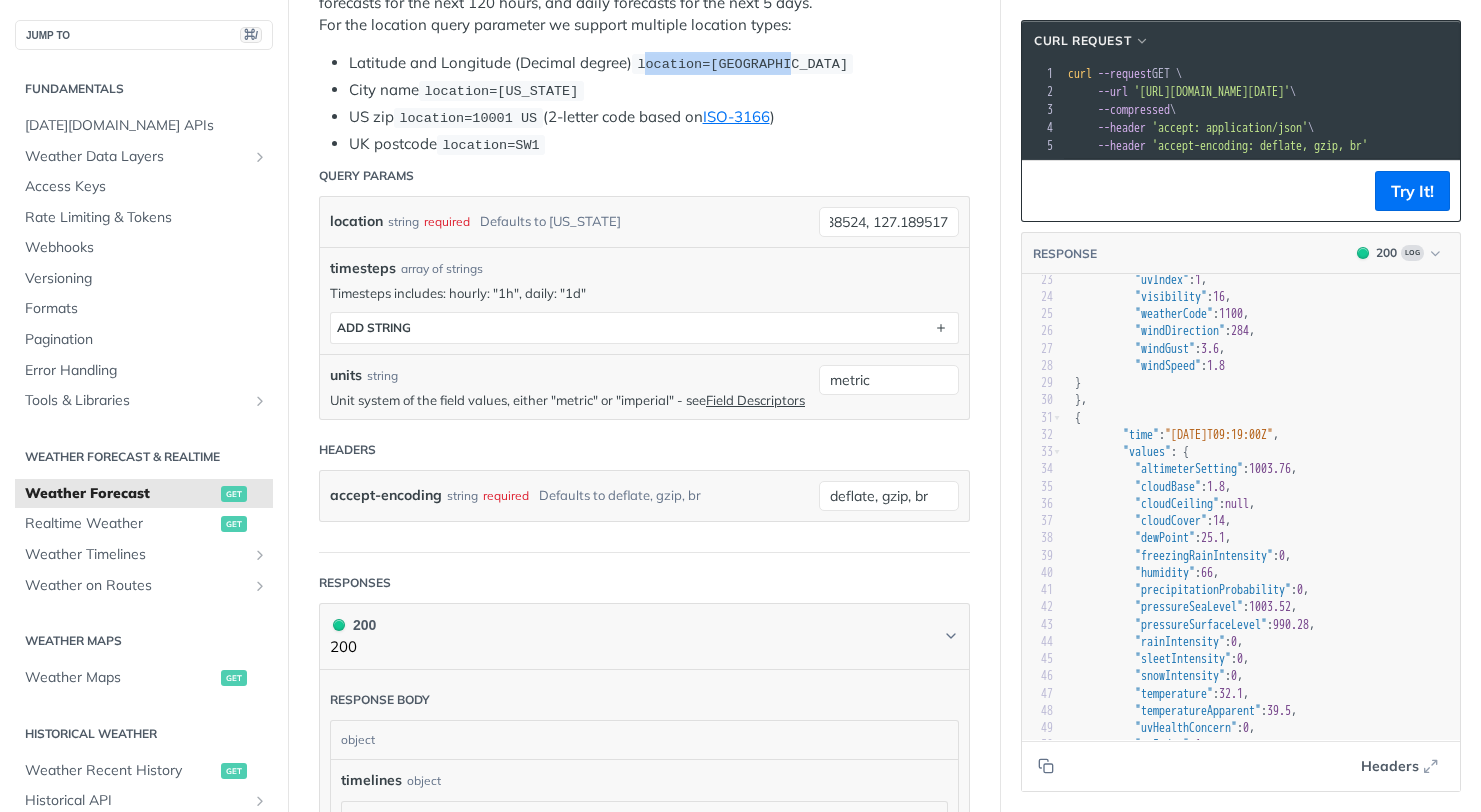 drag, startPoint x: 654, startPoint y: 62, endPoint x: 794, endPoint y: 62, distance: 140 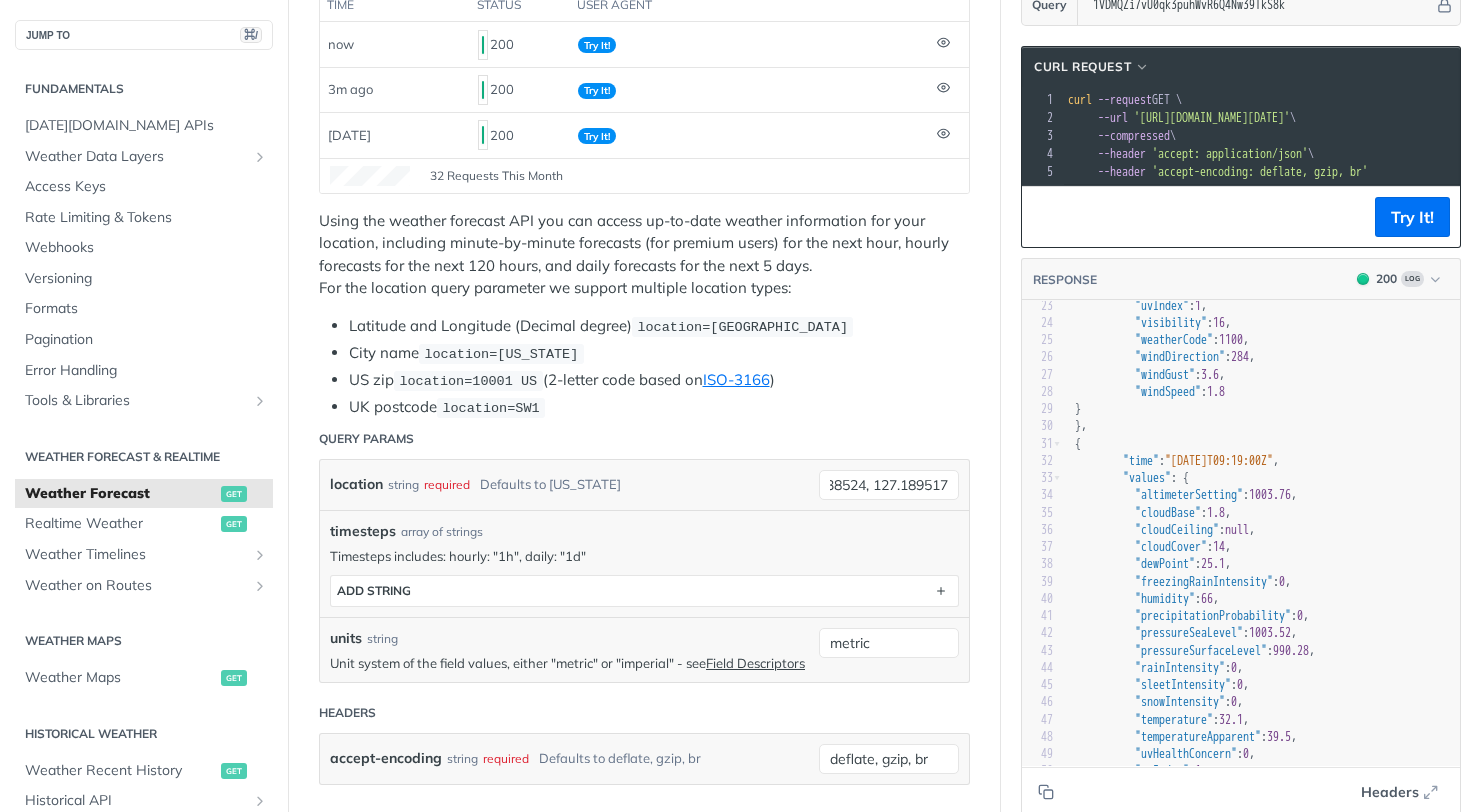 scroll, scrollTop: 4, scrollLeft: 0, axis: vertical 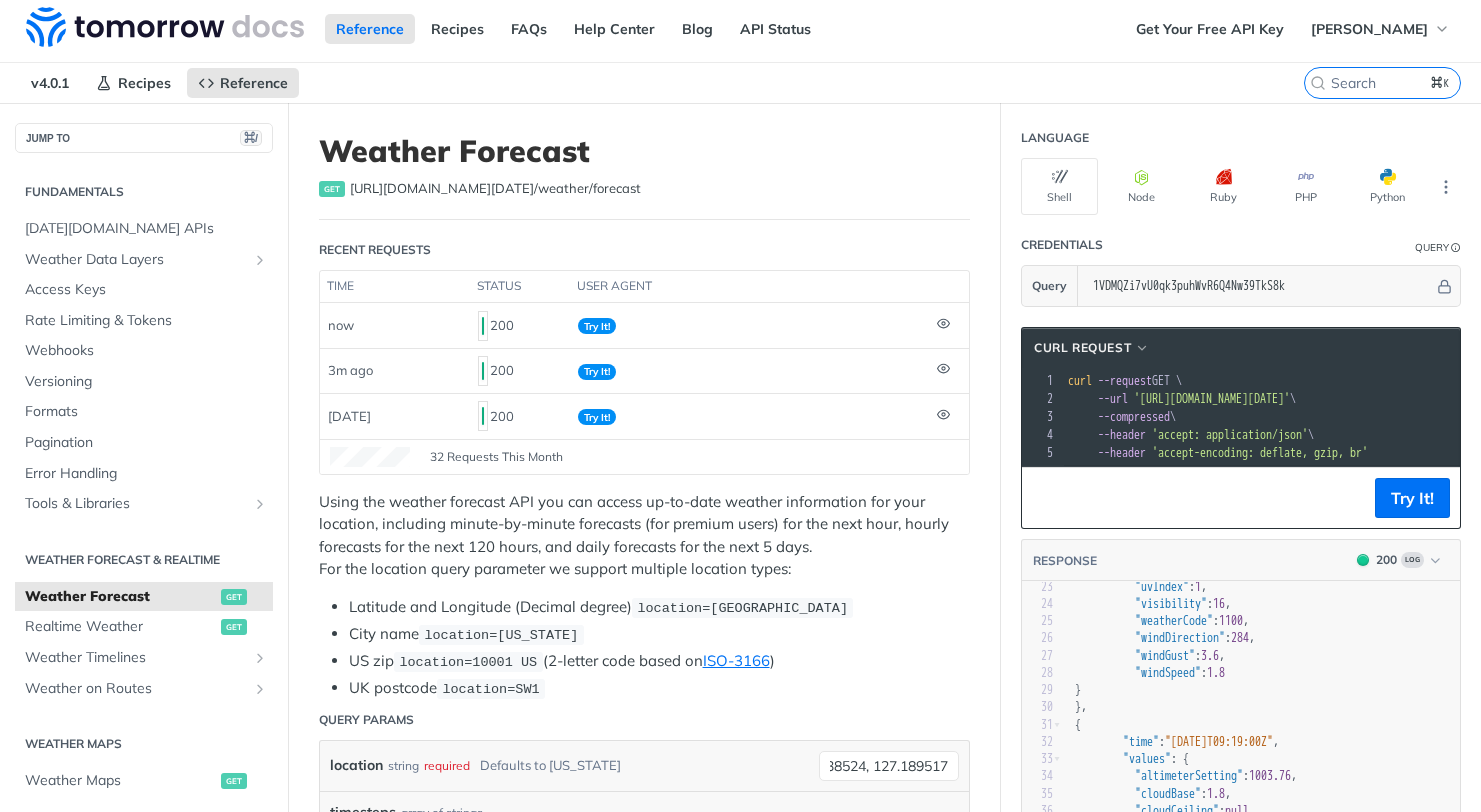 click on "Using the weather forecast API you can access up-to-date weather information for your location, including minute-by-minute forecasts (for premium users) for the next hour, hourly forecasts for the next 120 hours, and daily forecasts for the next 5 days.
For the location query parameter we support multiple location types:
Latitude and Longitude (Decimal degree)  location=[GEOGRAPHIC_DATA]
City name  location=[US_STATE]
[GEOGRAPHIC_DATA] zip  location=10001 [GEOGRAPHIC_DATA] (2-letter code based on  ISO-3166 )
UK postcode  location=SW1" at bounding box center (644, 595) 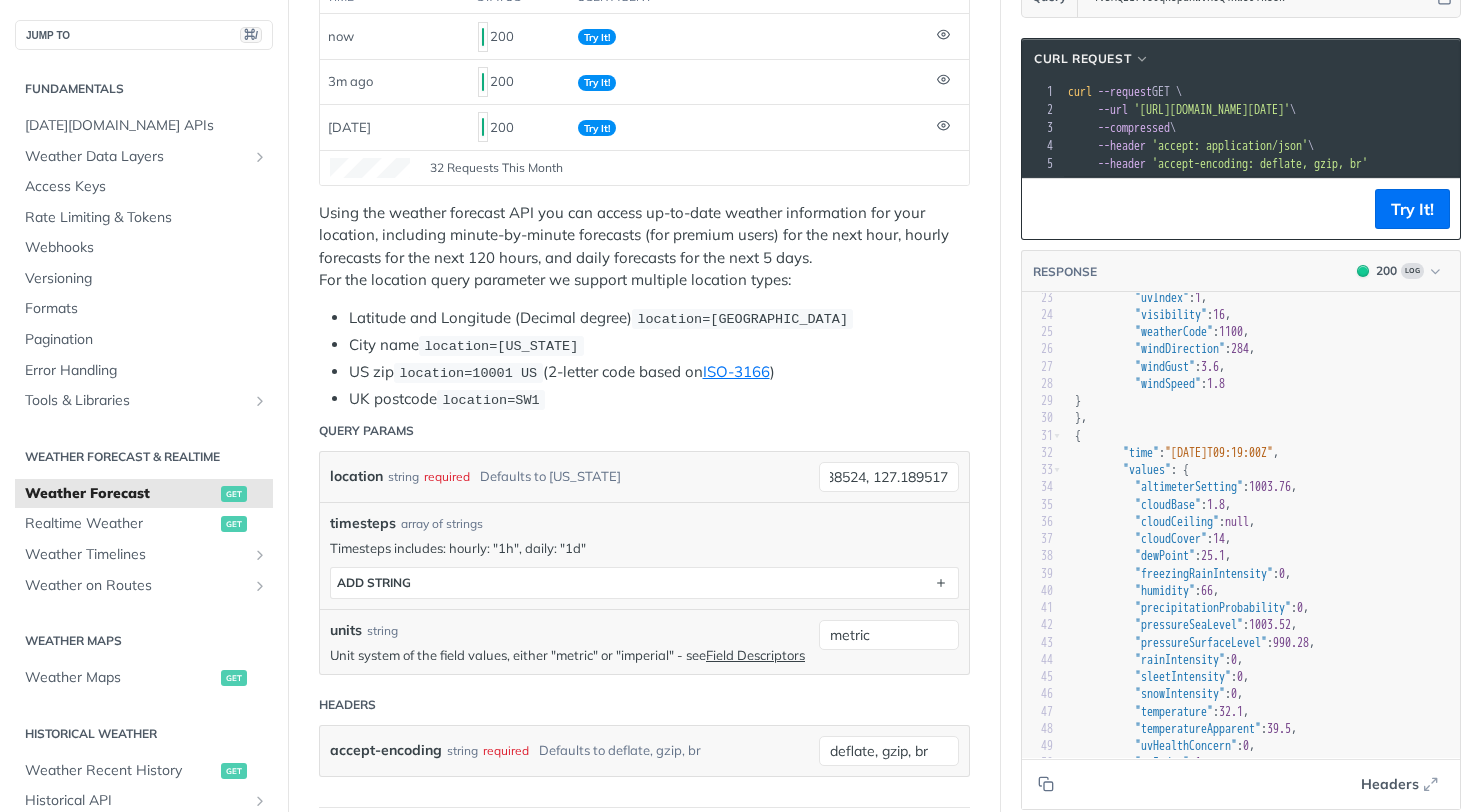 scroll, scrollTop: 296, scrollLeft: 0, axis: vertical 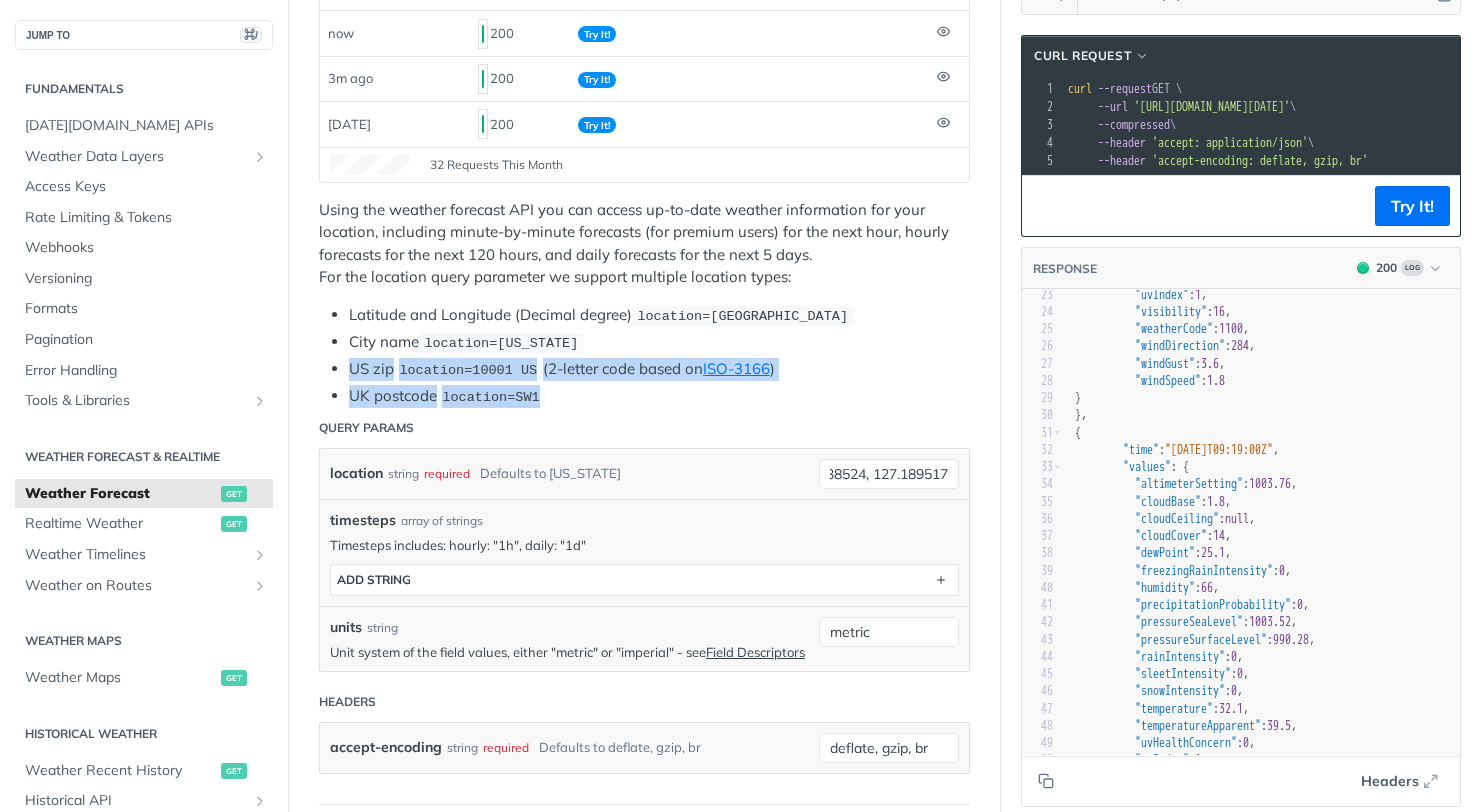drag, startPoint x: 350, startPoint y: 365, endPoint x: 553, endPoint y: 386, distance: 204.08331 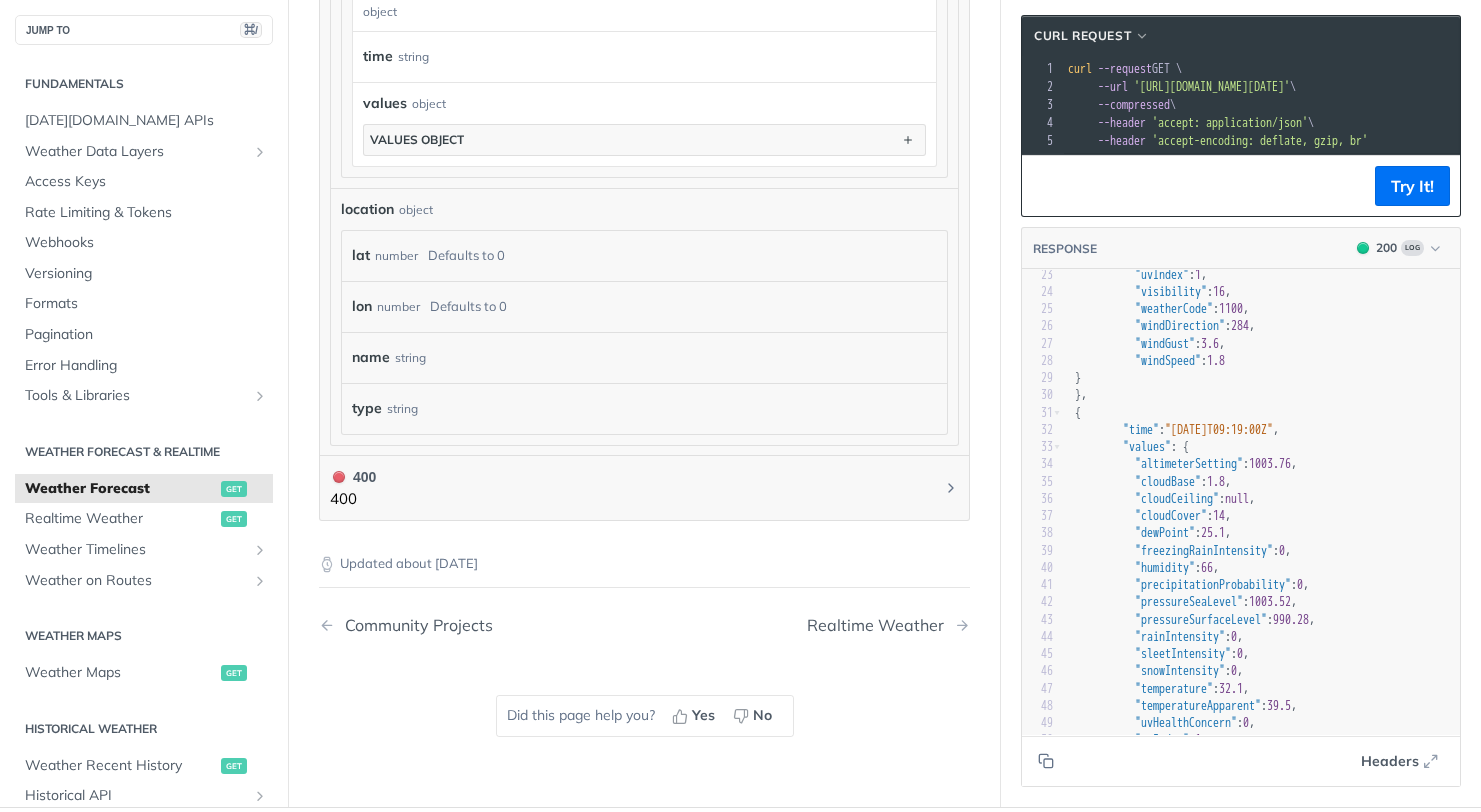 scroll, scrollTop: 1898, scrollLeft: 0, axis: vertical 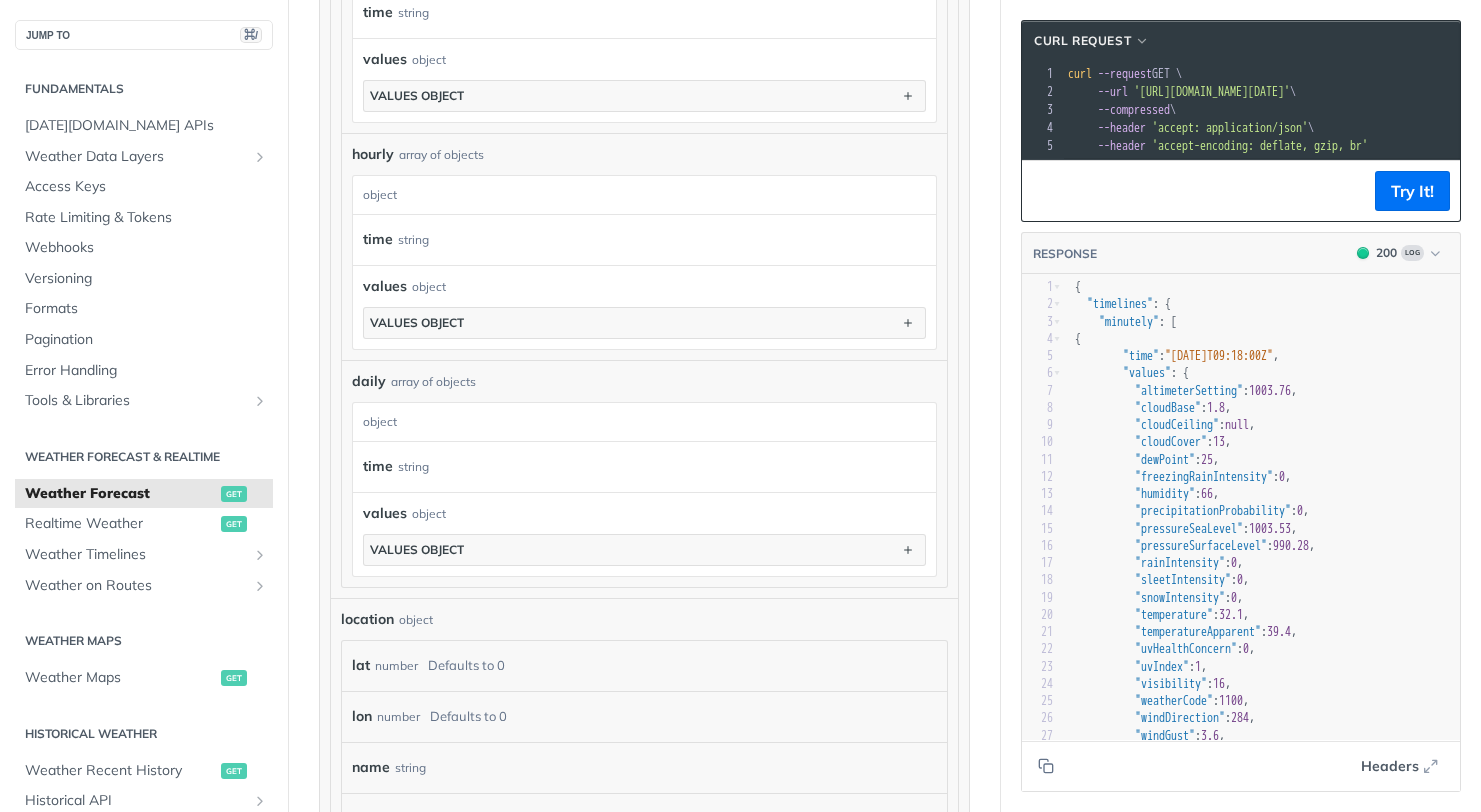 type on "t" 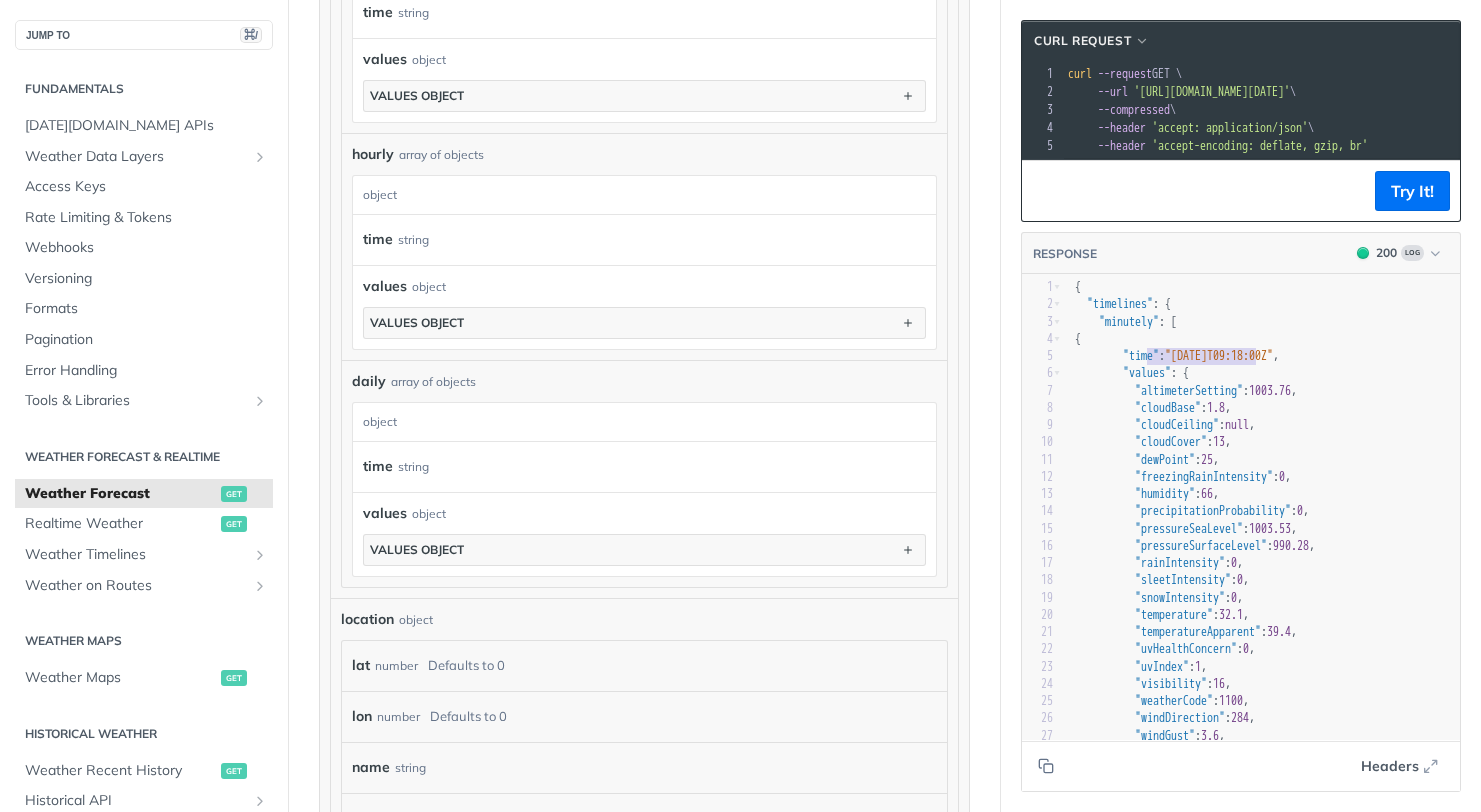 type on "ime": "[DATE]T09:18:0" 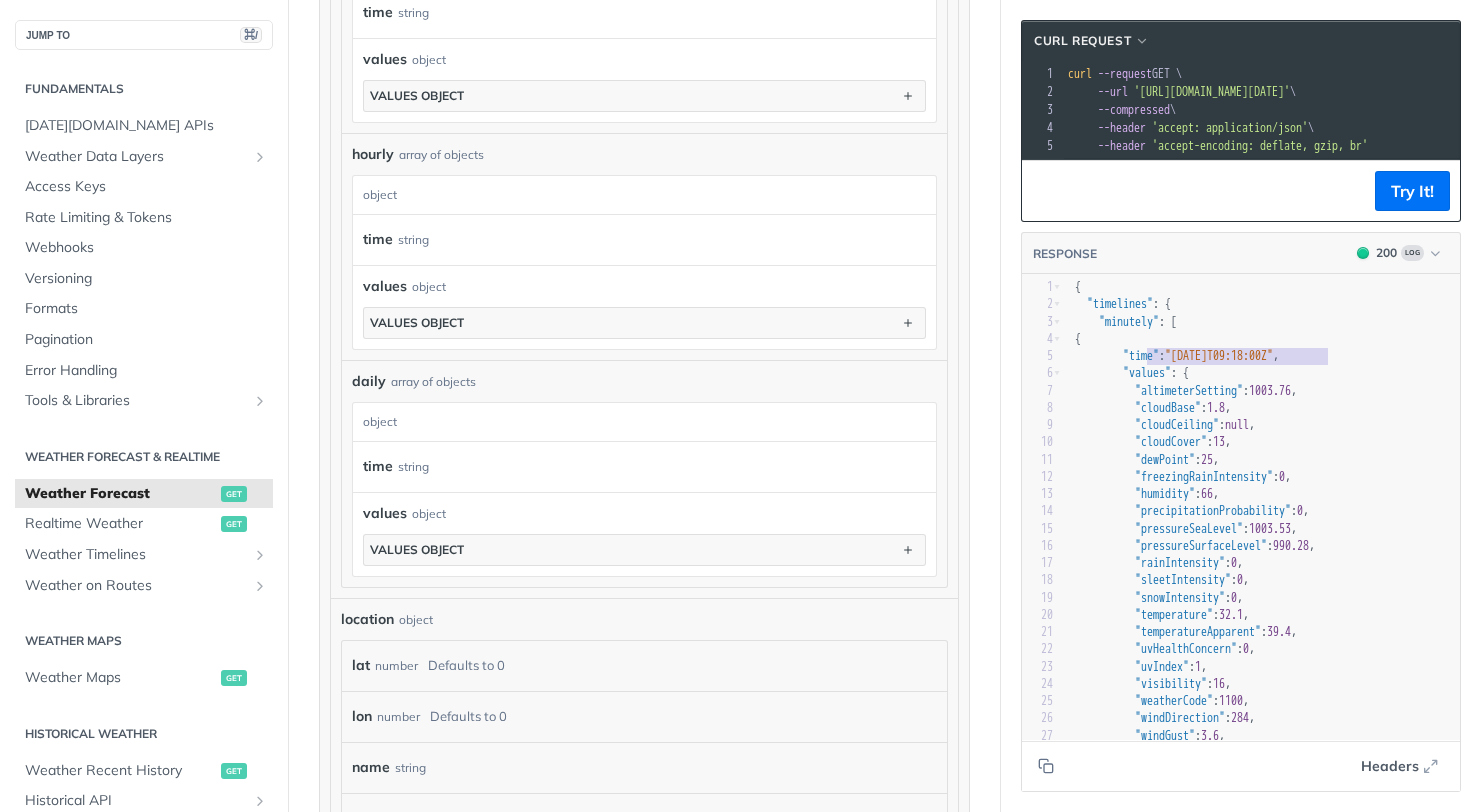 drag, startPoint x: 1143, startPoint y: 369, endPoint x: 1331, endPoint y: 375, distance: 188.09572 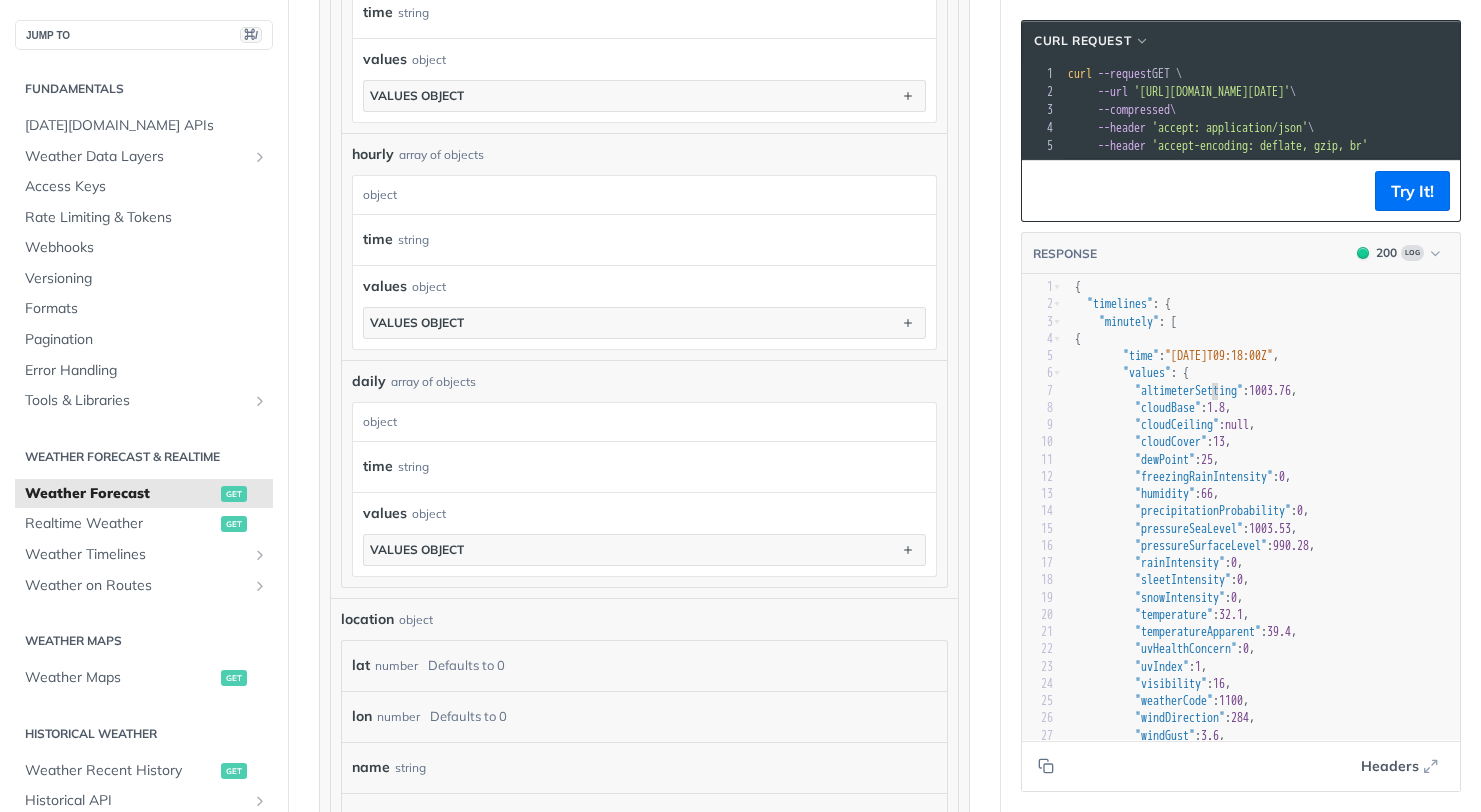 click on ""altimeterSetting"" at bounding box center [1189, 391] 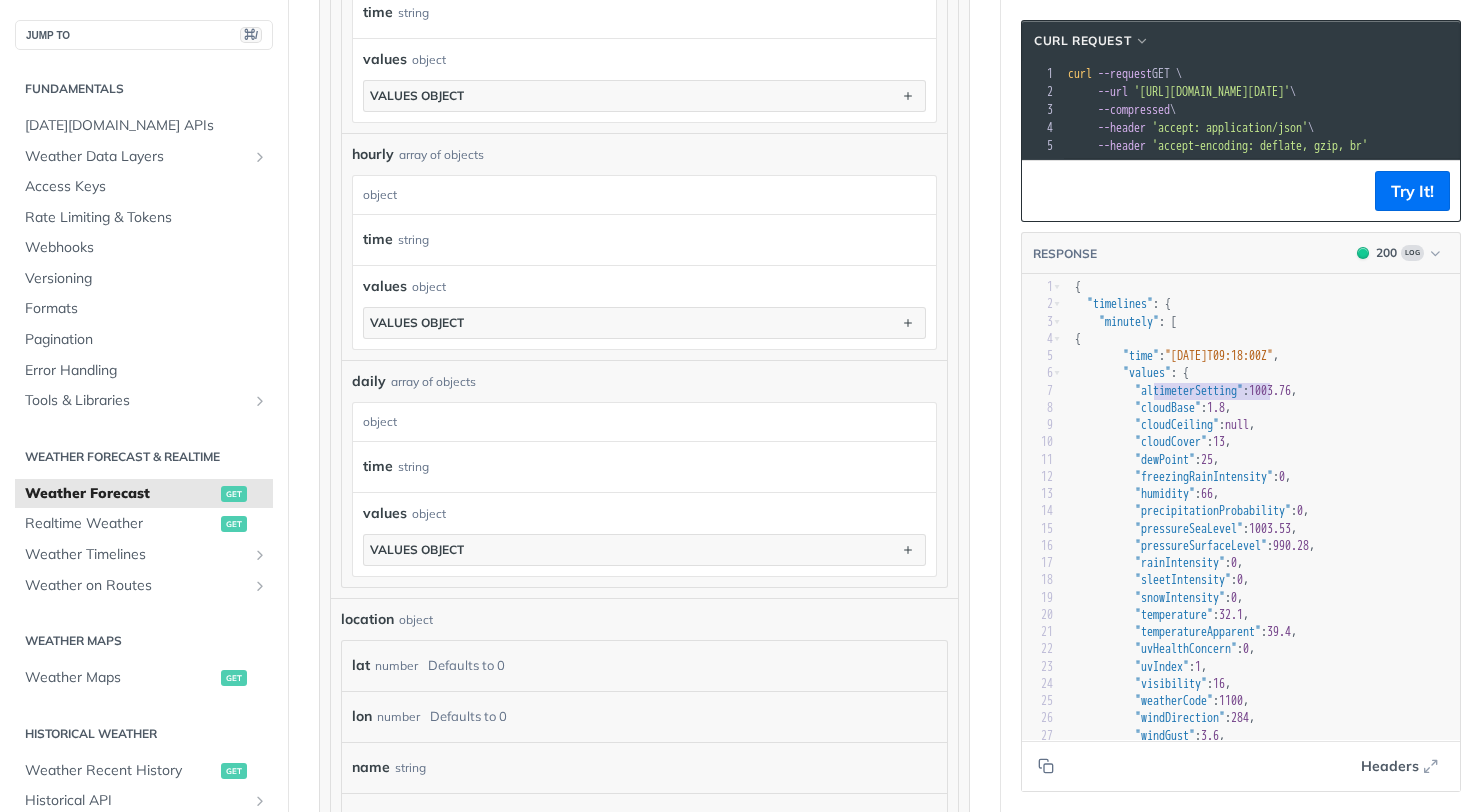type on "altimeterSettin" 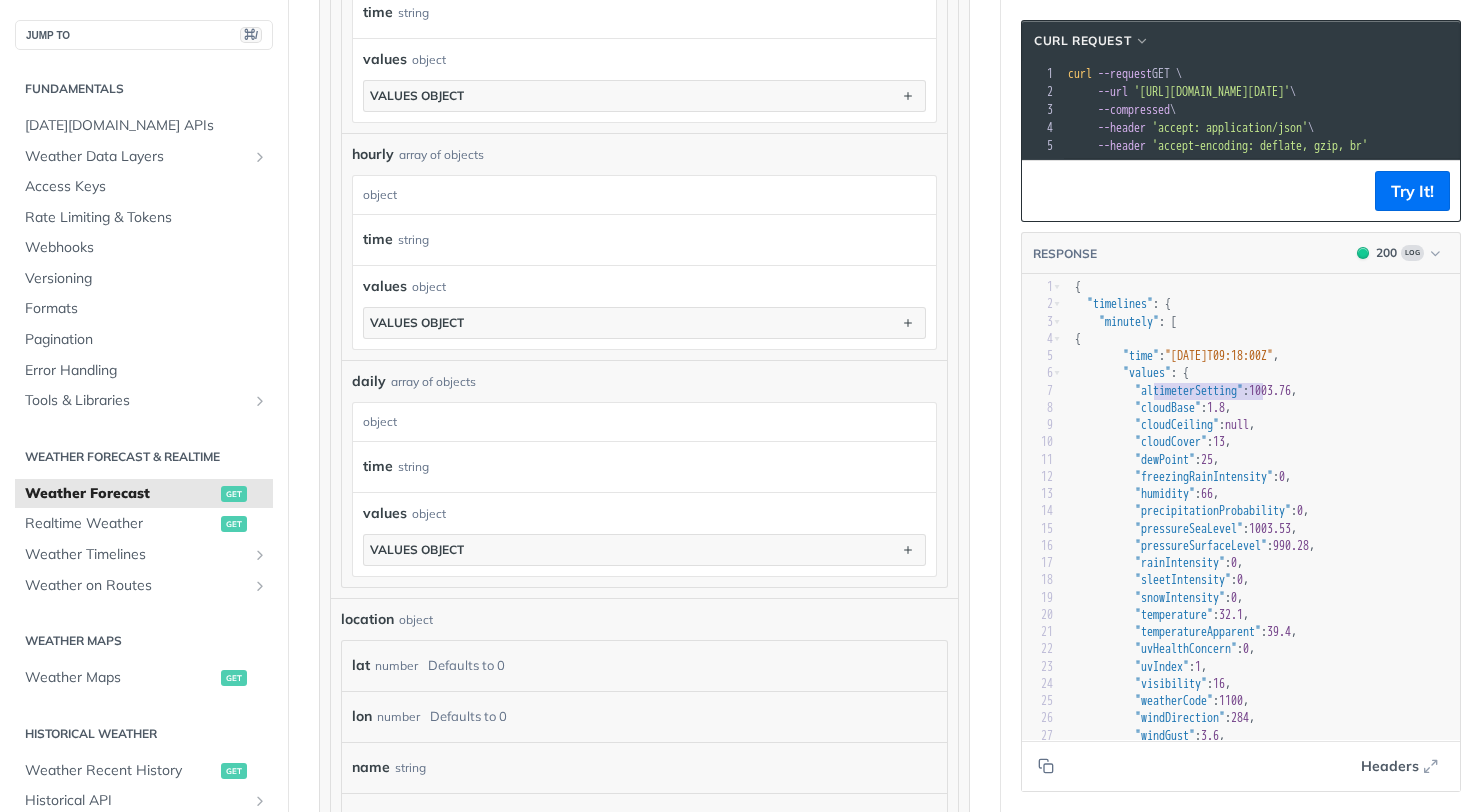 type 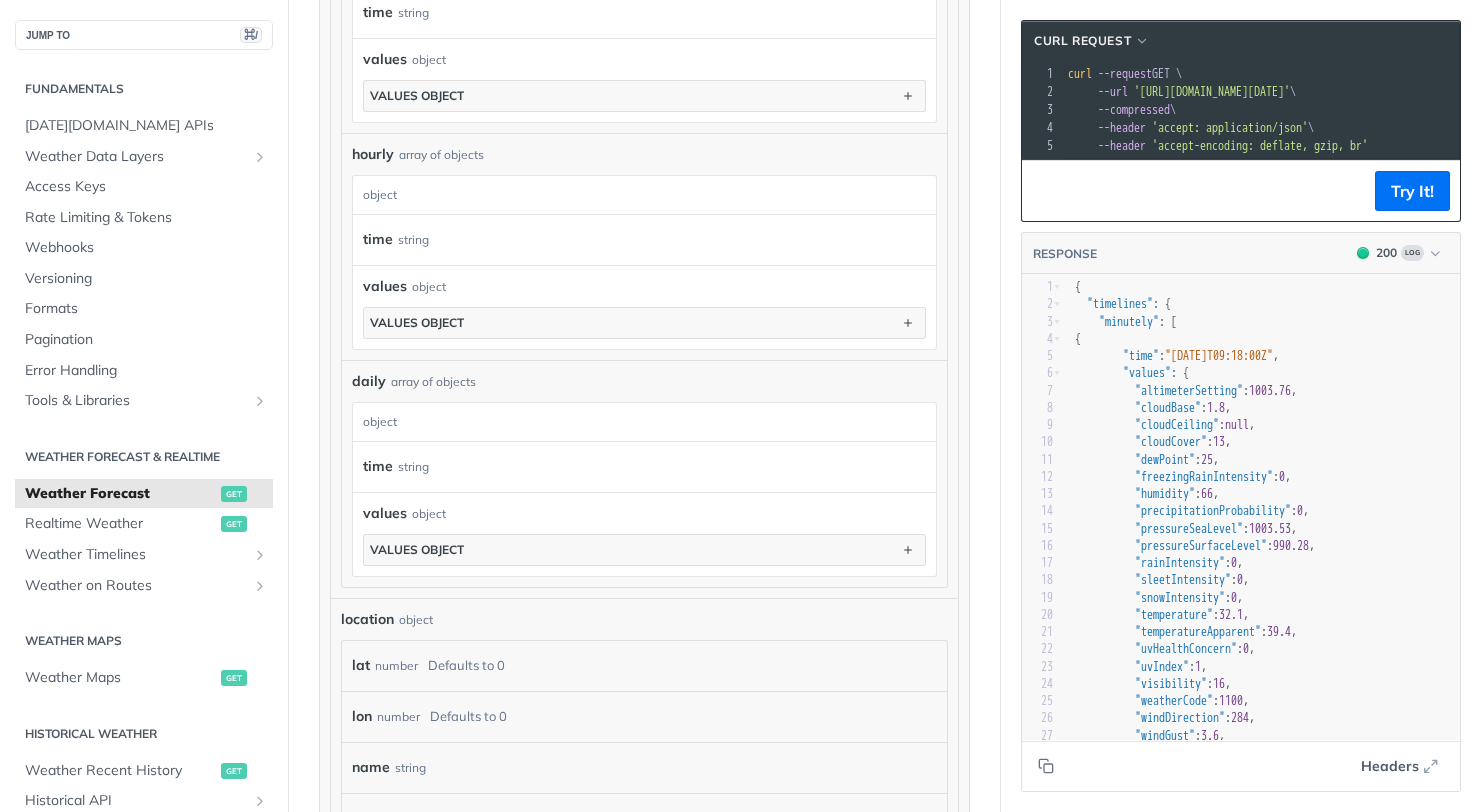 scroll, scrollTop: 451, scrollLeft: 0, axis: vertical 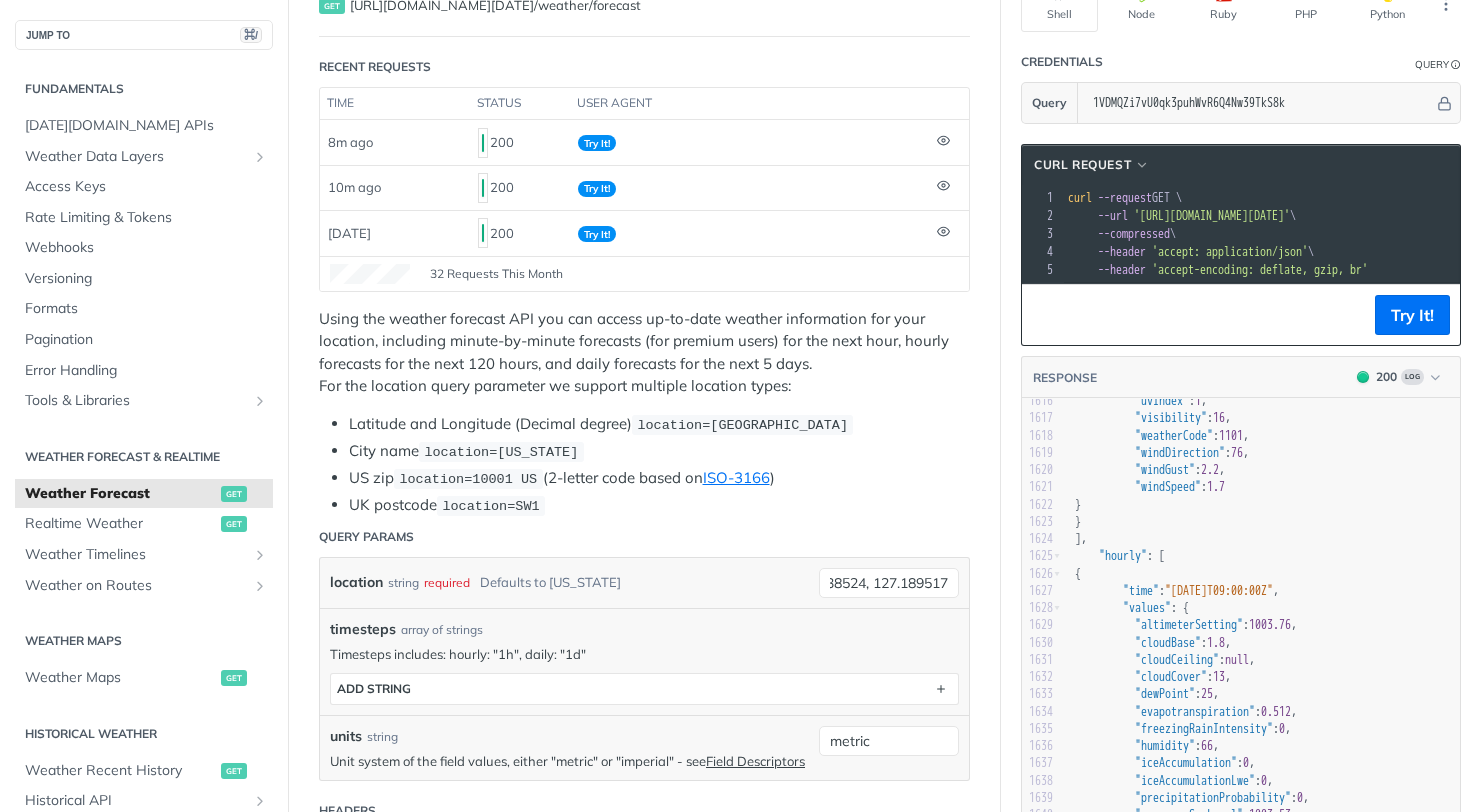 click on "Using the weather forecast API you can access up-to-date weather information for your location, including minute-by-minute forecasts (for premium users) for the next hour, hourly forecasts for the next 120 hours, and daily forecasts for the next 5 days.
For the location query parameter we support multiple location types:
Latitude and Longitude (Decimal degree)  location=[GEOGRAPHIC_DATA]
City name  location=[US_STATE]
[GEOGRAPHIC_DATA] zip  location=10001 [GEOGRAPHIC_DATA] (2-letter code based on  ISO-3166 )
UK postcode  location=SW1" at bounding box center (644, 412) 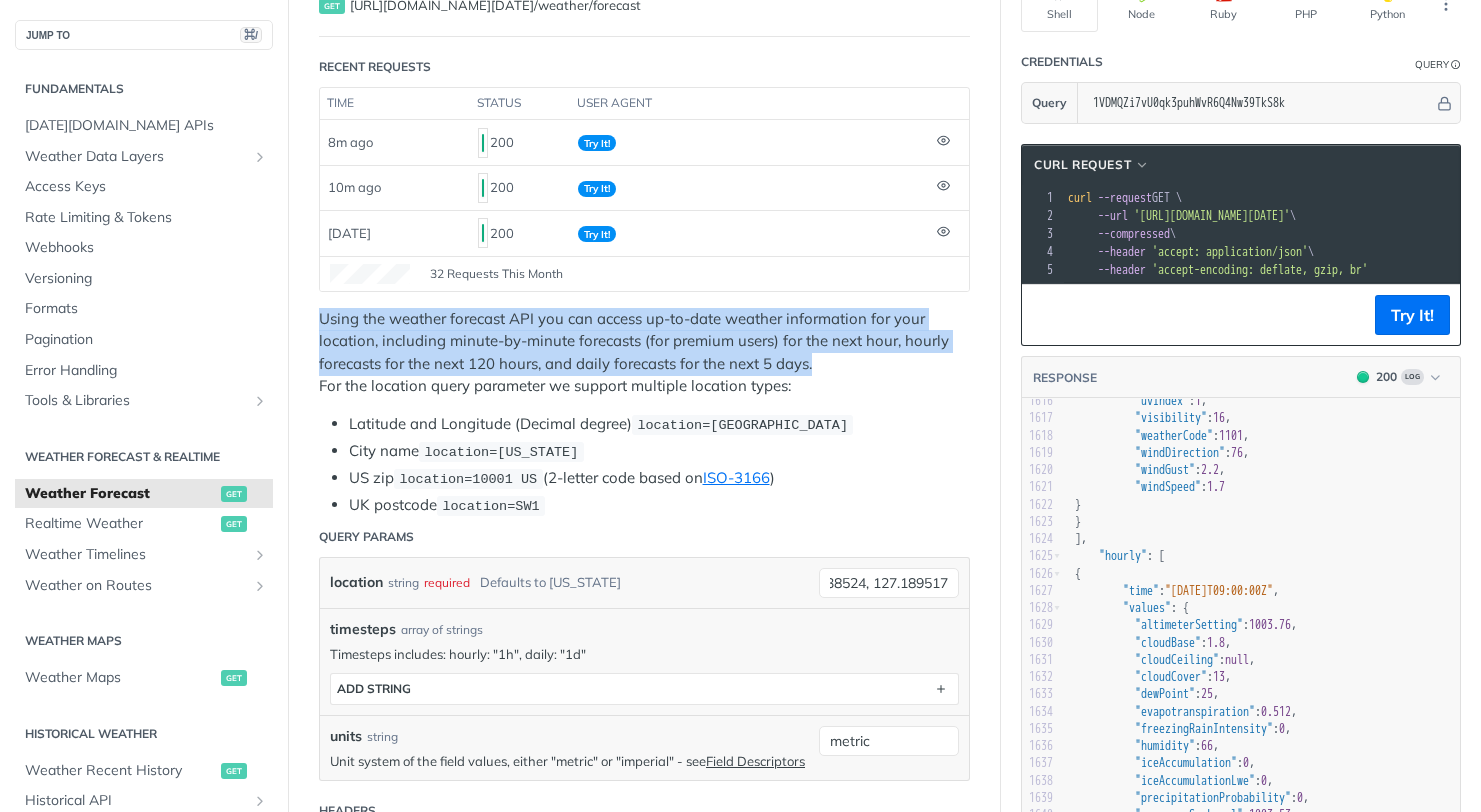 drag, startPoint x: 819, startPoint y: 364, endPoint x: 316, endPoint y: 304, distance: 506.5659 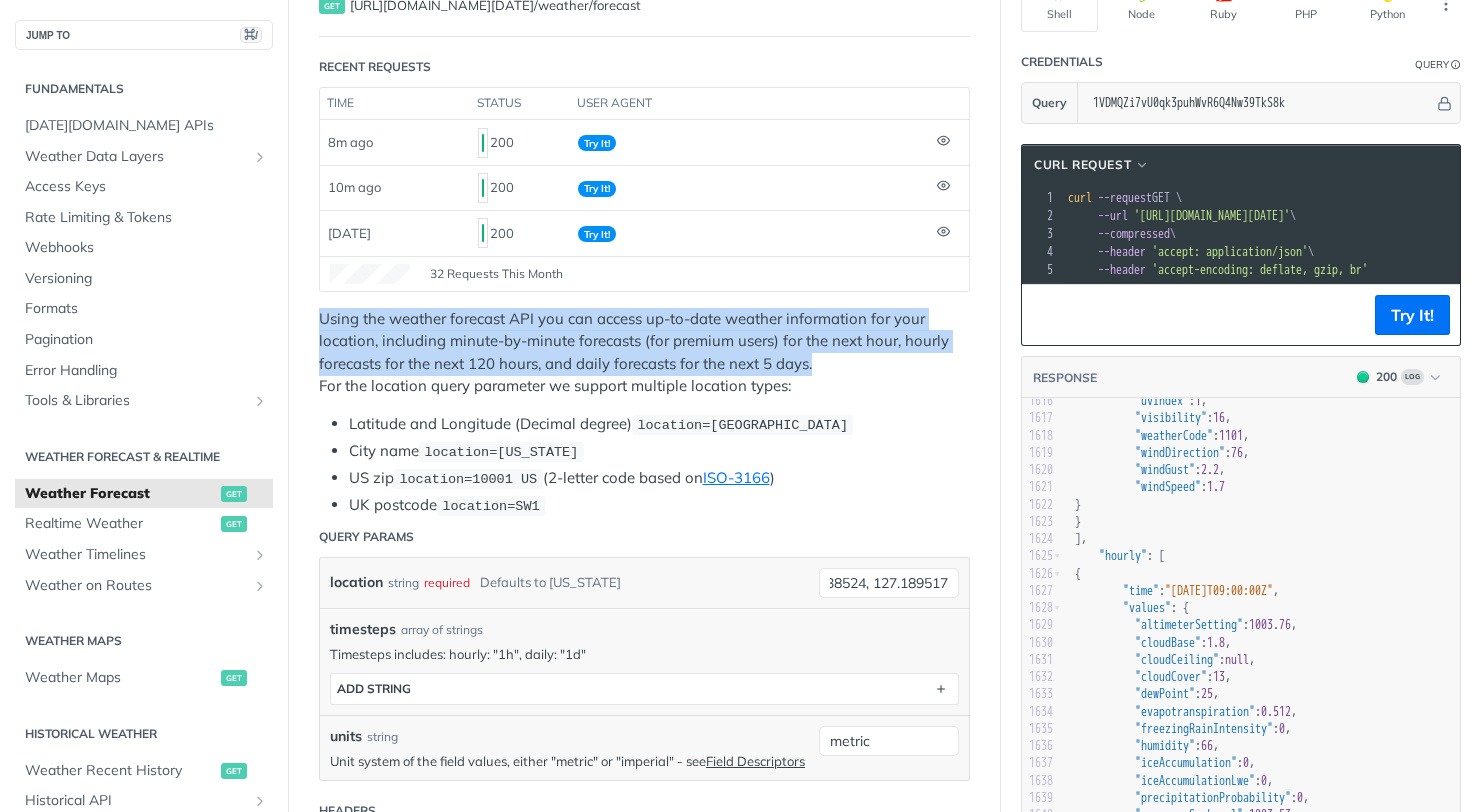 copy on "Using the weather forecast API you can access up-to-date weather information for your location, including minute-by-minute forecasts (for premium users) for the next hour, hourly forecasts for the next 120 hours, and daily forecasts for the next 5 days." 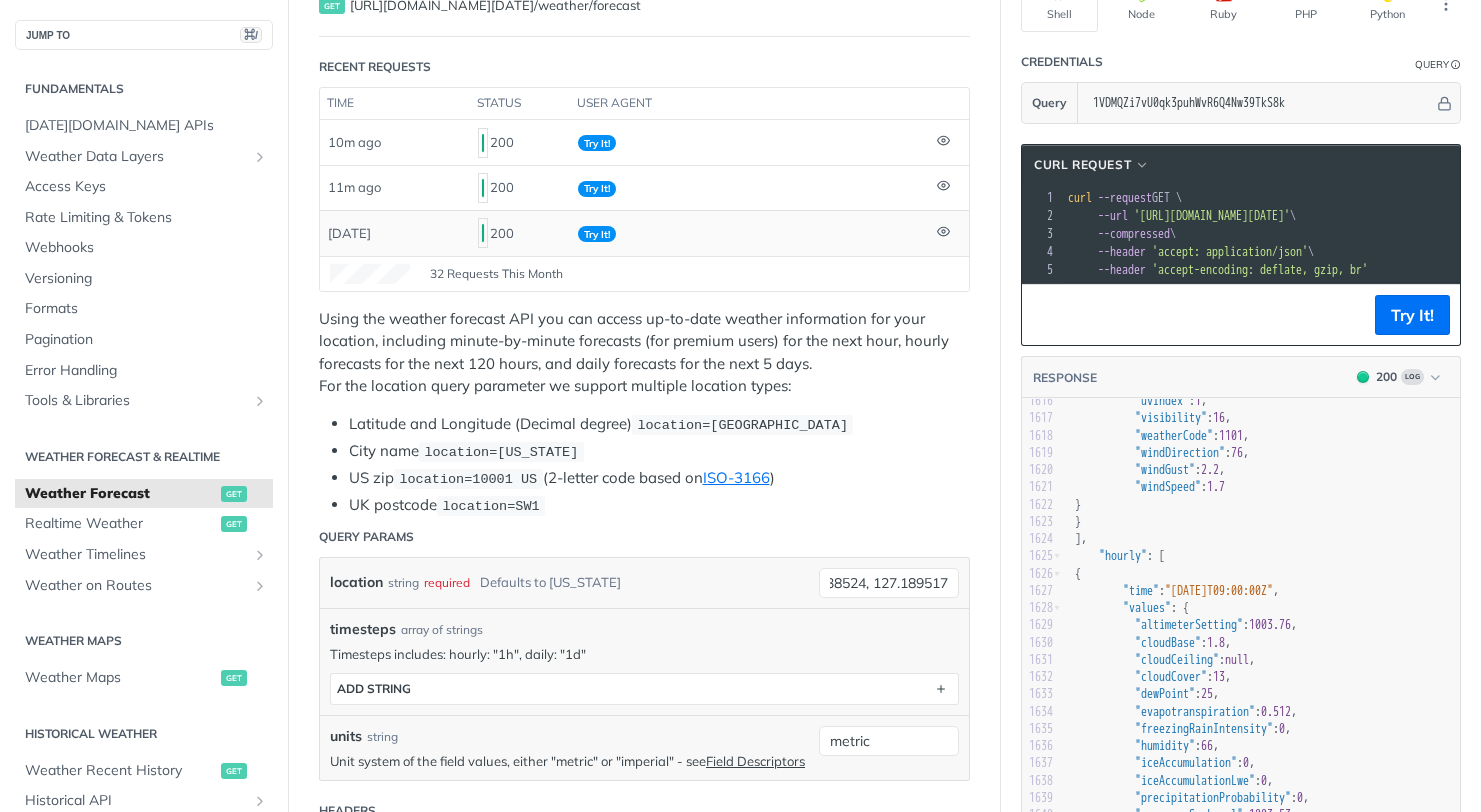 click on "[DATE]" at bounding box center [395, 232] 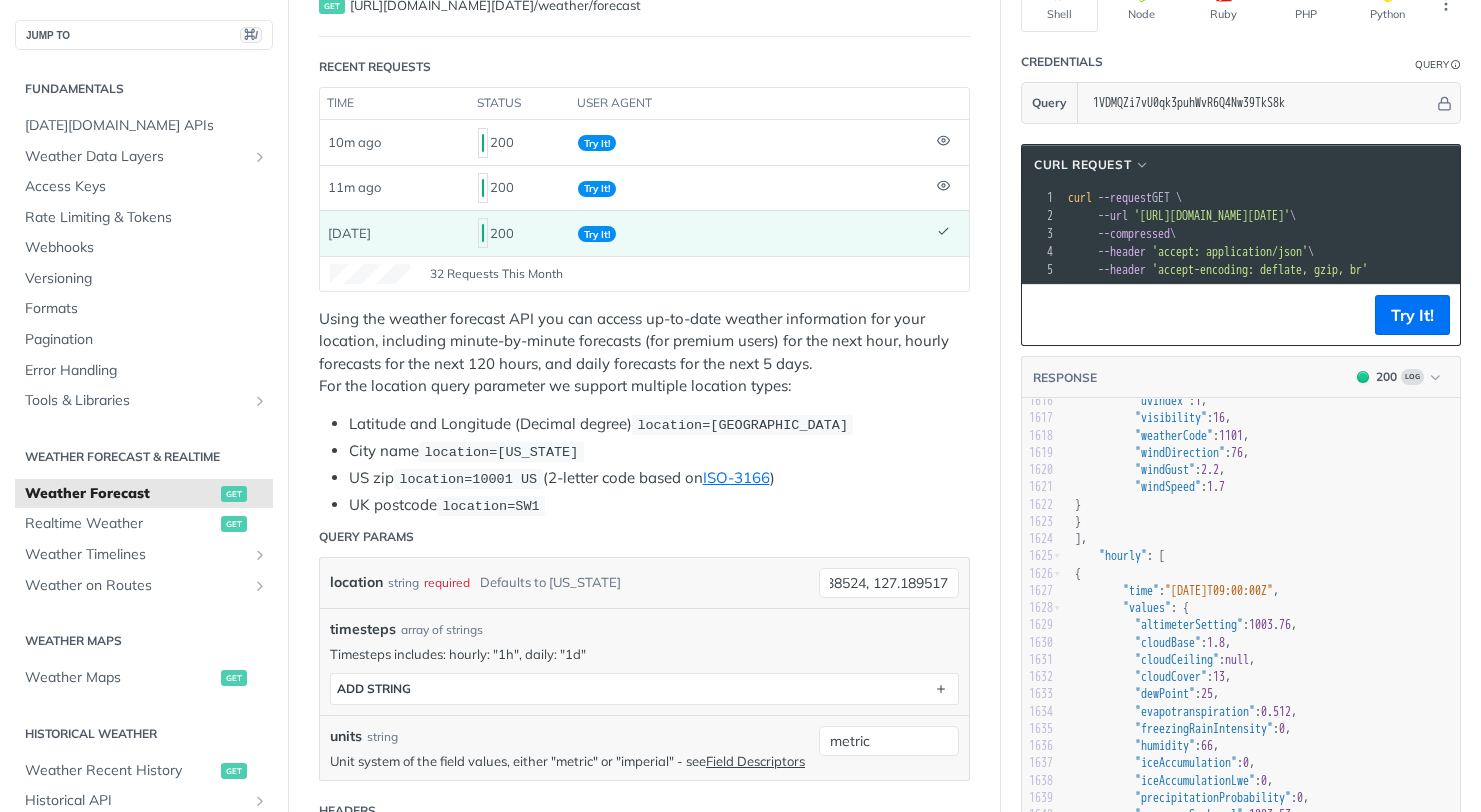 click on "Weather Forecast get   [URL][DOMAIN_NAME][DATE] /weather/forecast Recent Requests time status user agent   10m ago 200 Try It! 11m ago 200 Try It! [DATE] 200 Try It! 32 Requests This Month URL Expired The URL for this request expired after 30 days. Close Using the weather forecast API you can access up-to-date weather information for your location, including minute-by-minute forecasts (for premium users) for the next hour, hourly forecasts for the next 120 hours, and daily forecasts for the next 5 days.
For the location query parameter we support multiple location types:
Latitude and Longitude (Decimal degree)  location=[GEOGRAPHIC_DATA]
City name  location=[US_STATE]
[GEOGRAPHIC_DATA] zip  location=10001 [GEOGRAPHIC_DATA] (2-letter code based on  ISO-3166 )
UK postcode  location=SW1
Query Params location string required Defaults to [US_STATE] 36.238524, 127.189517 timesteps array of strings Timesteps includes: hourly: "1h", daily: "1d" timesteps ADD    string units string Field Descriptors metric Headers accept-encoding   200" at bounding box center [644, 1196] 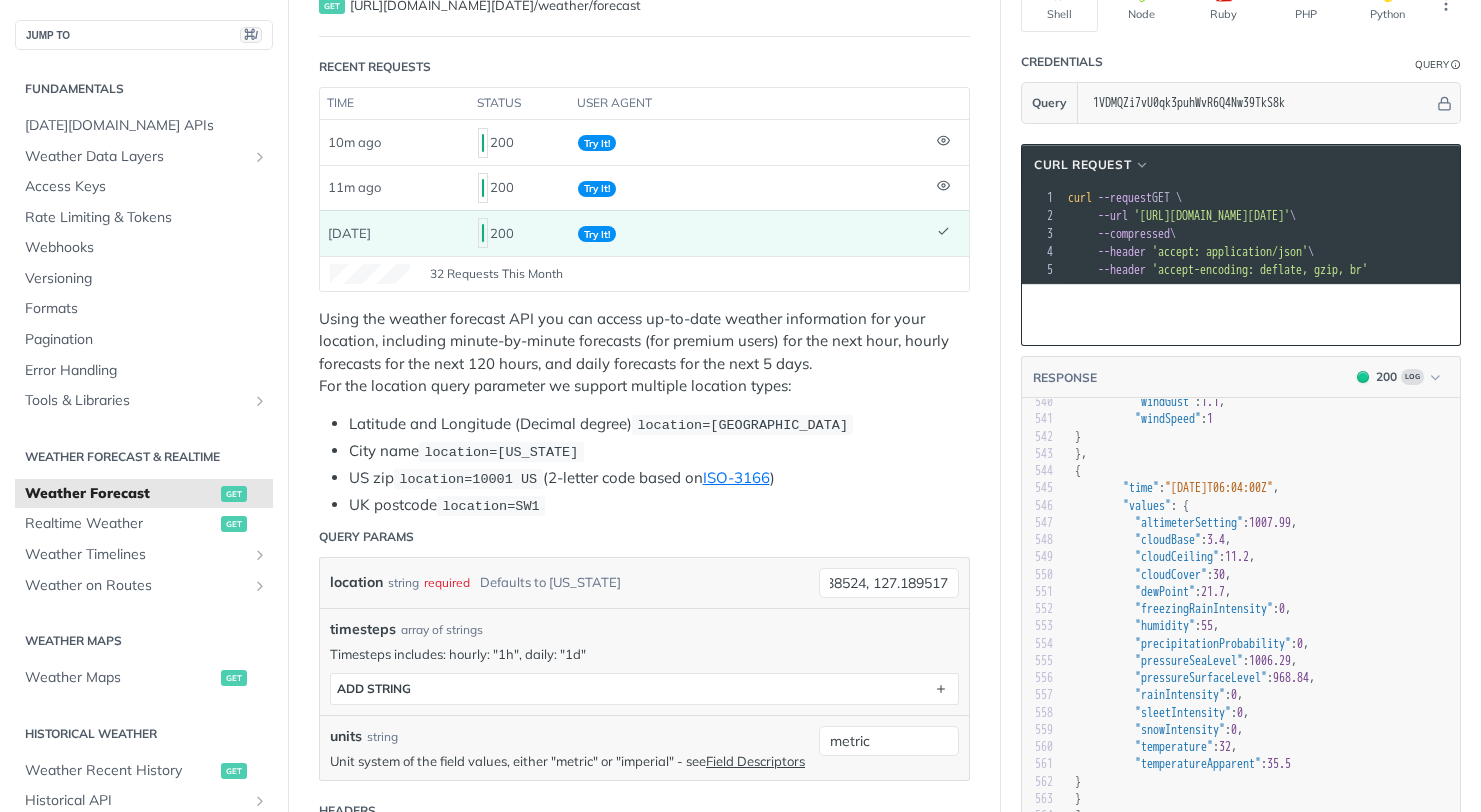 scroll, scrollTop: 9341, scrollLeft: 0, axis: vertical 